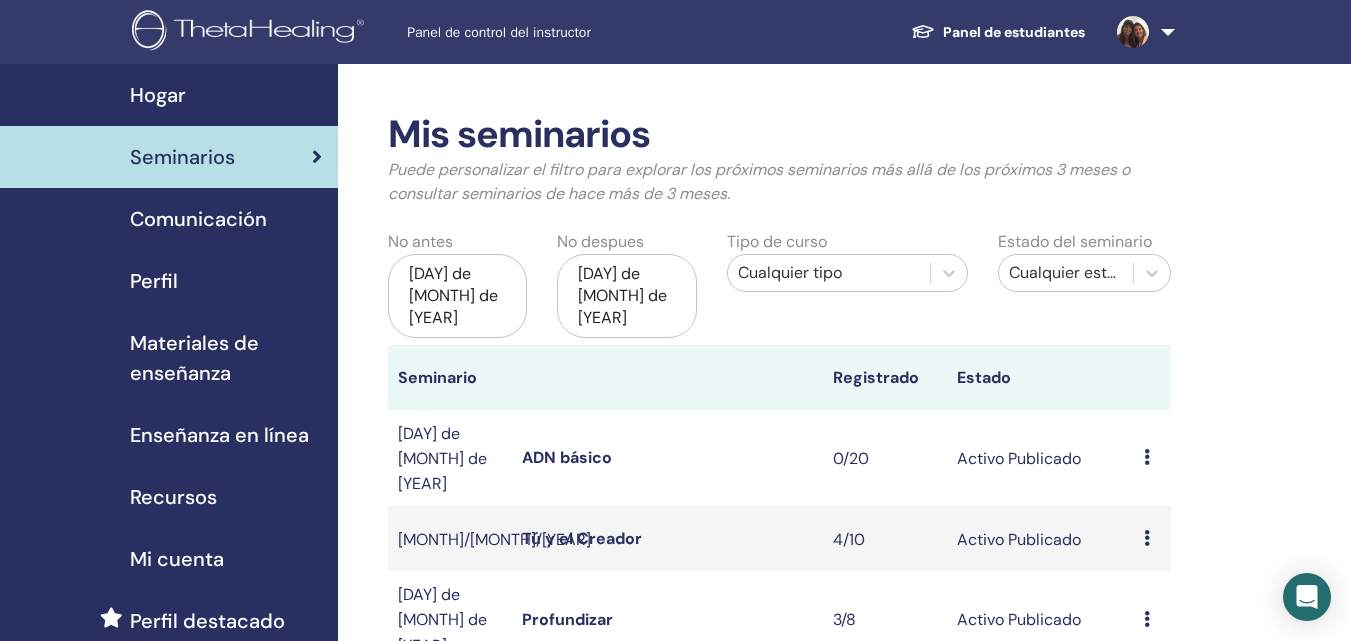 scroll, scrollTop: 0, scrollLeft: 0, axis: both 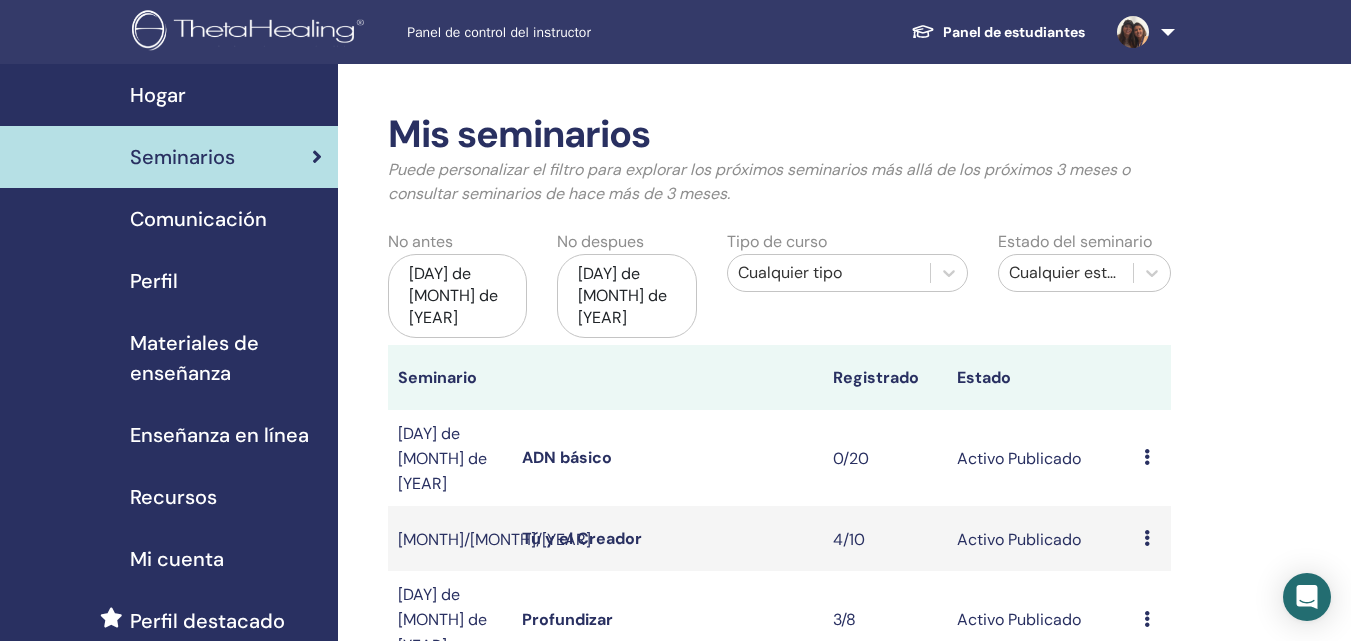 click at bounding box center (1147, 457) 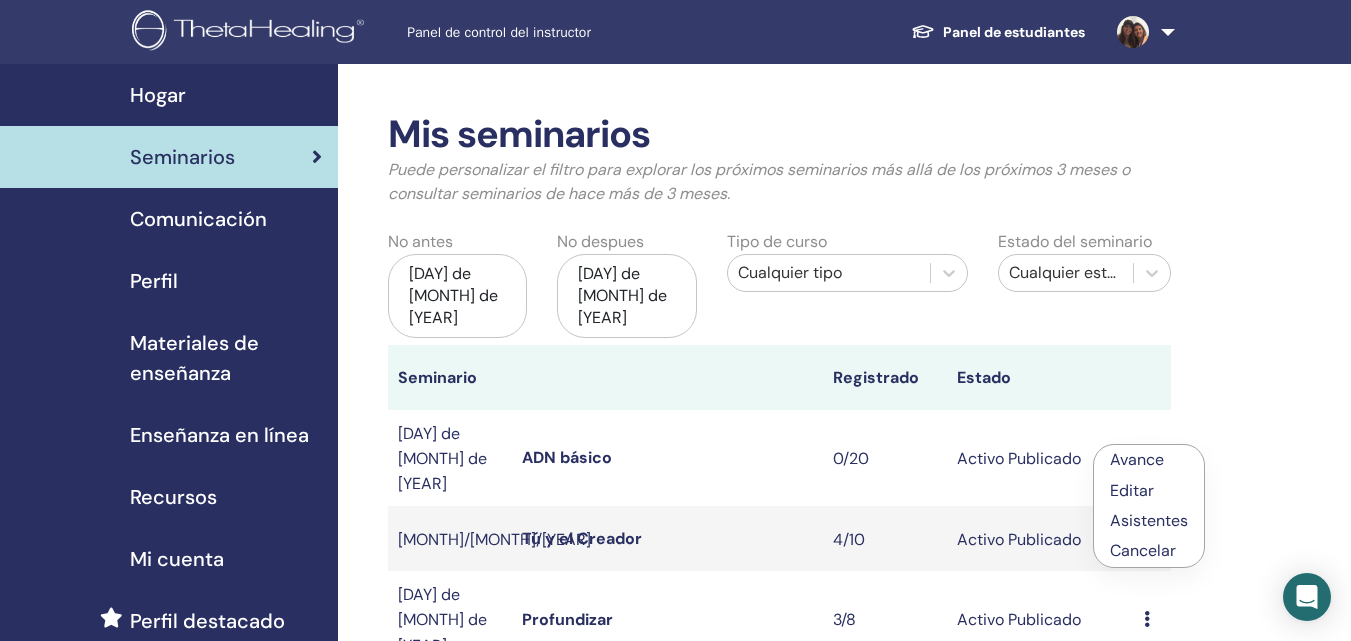 click on "Editar" at bounding box center [1132, 490] 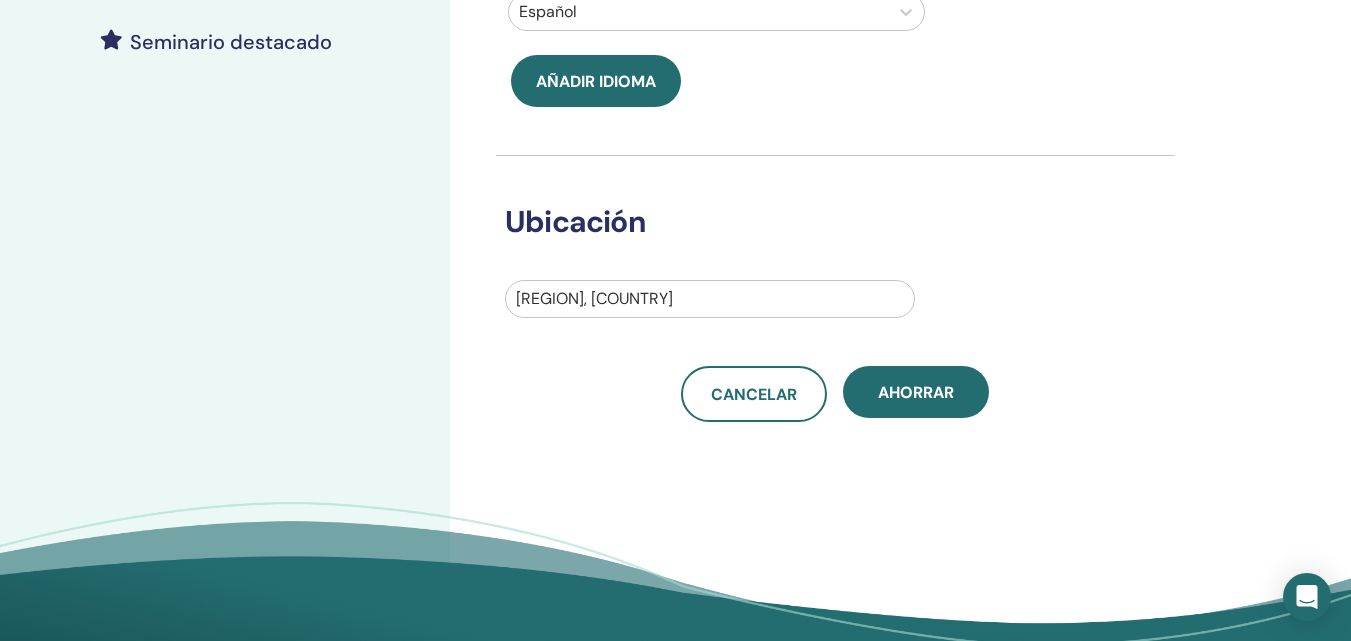 scroll, scrollTop: 564, scrollLeft: 0, axis: vertical 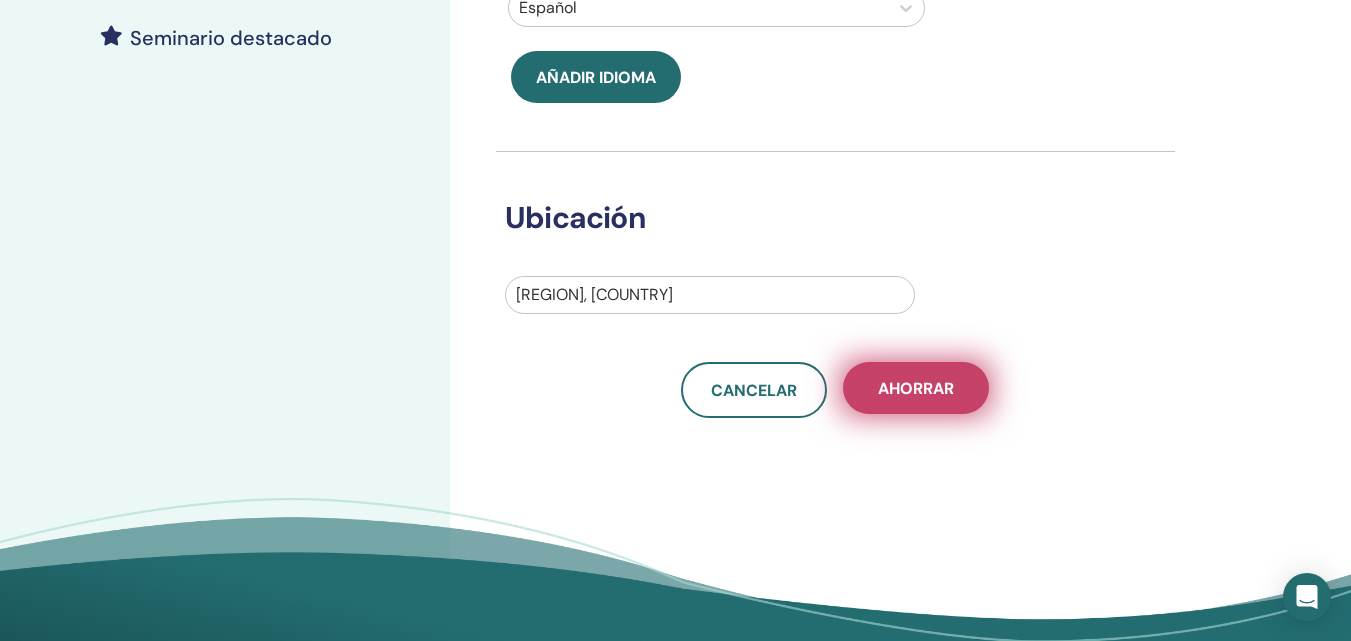 click on "Ahorrar" at bounding box center [916, 388] 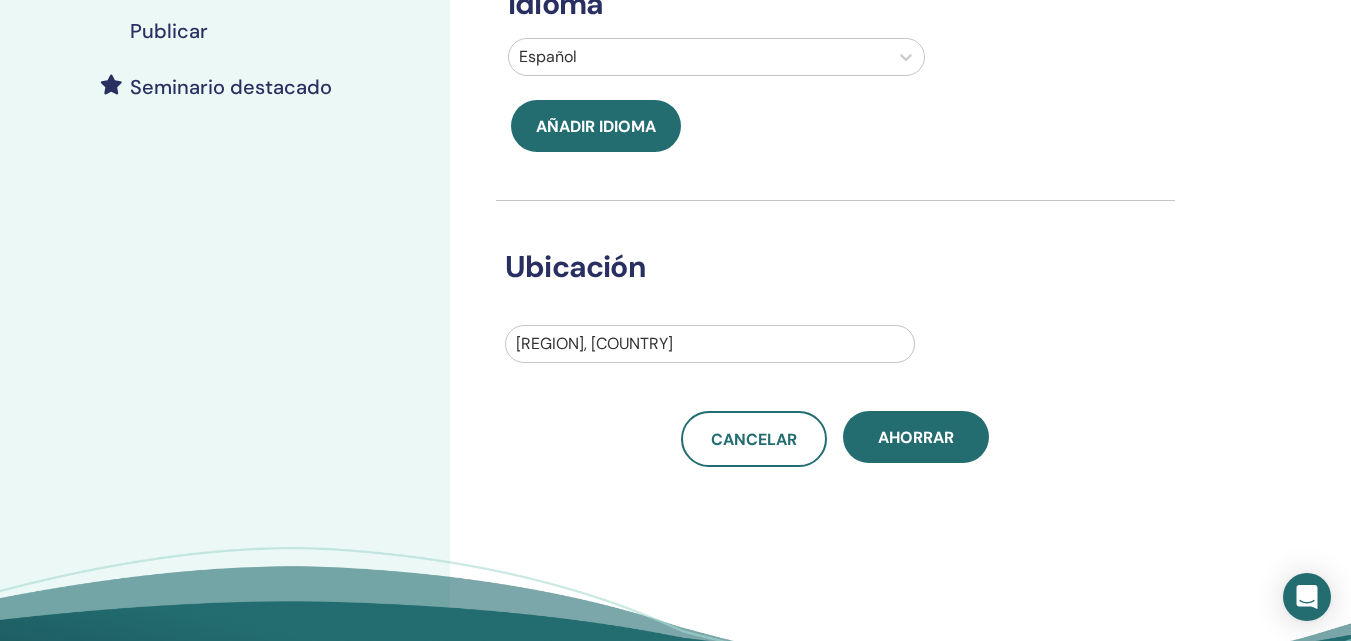scroll, scrollTop: 557, scrollLeft: 0, axis: vertical 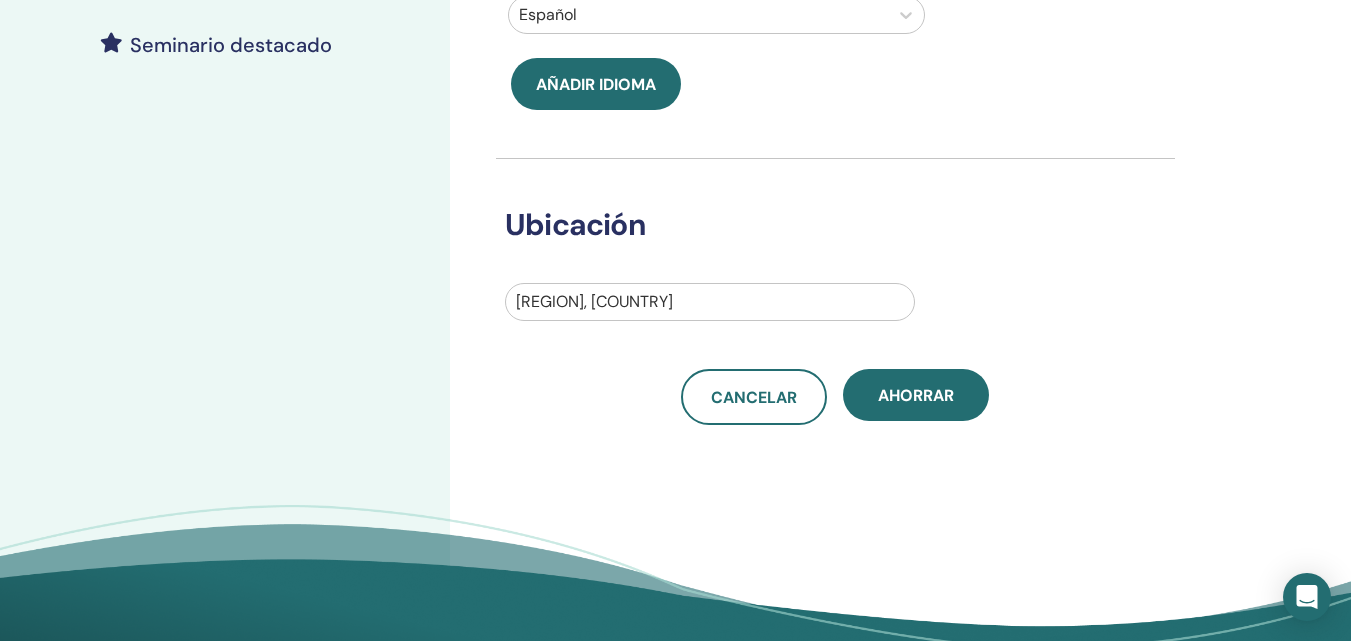 click on "Ahorrar" at bounding box center (916, 395) 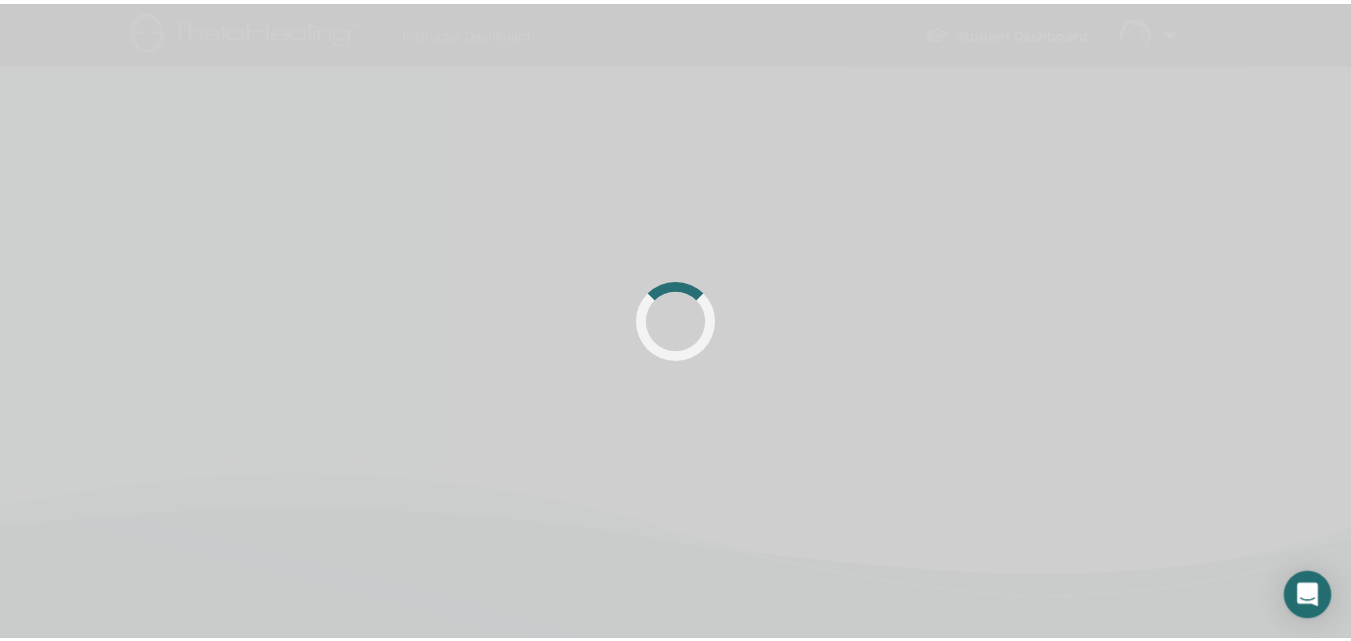 scroll, scrollTop: 0, scrollLeft: 0, axis: both 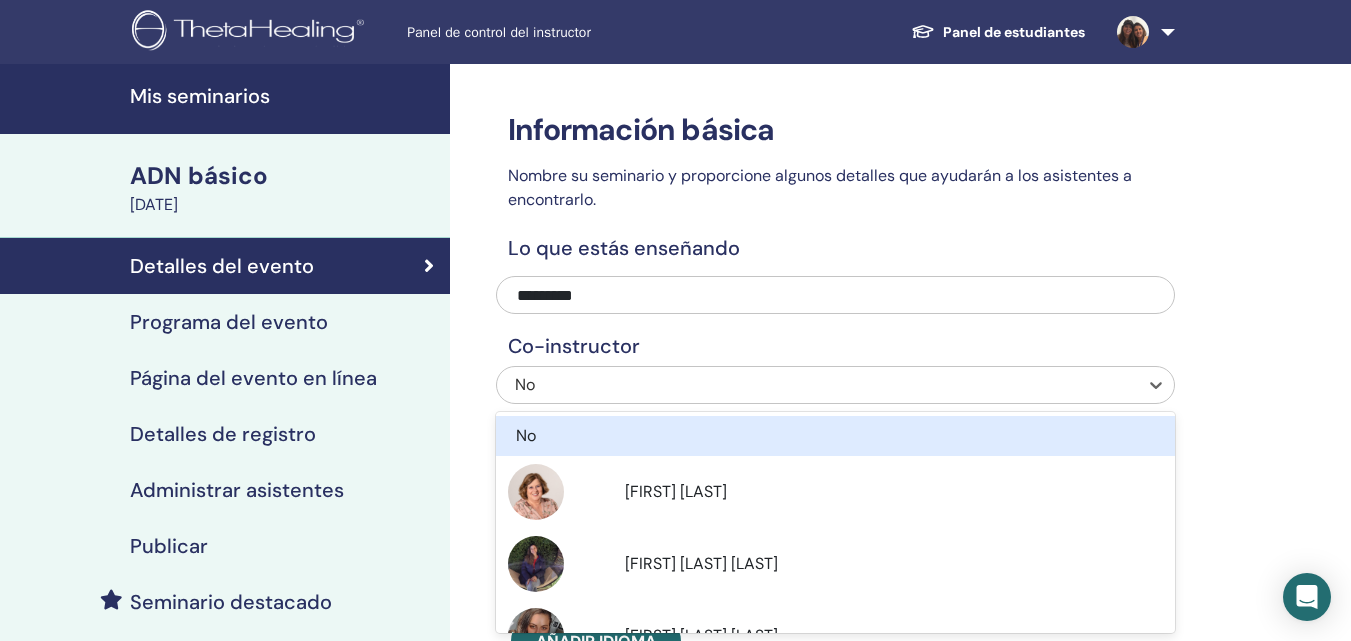 click on "No" at bounding box center [769, 385] 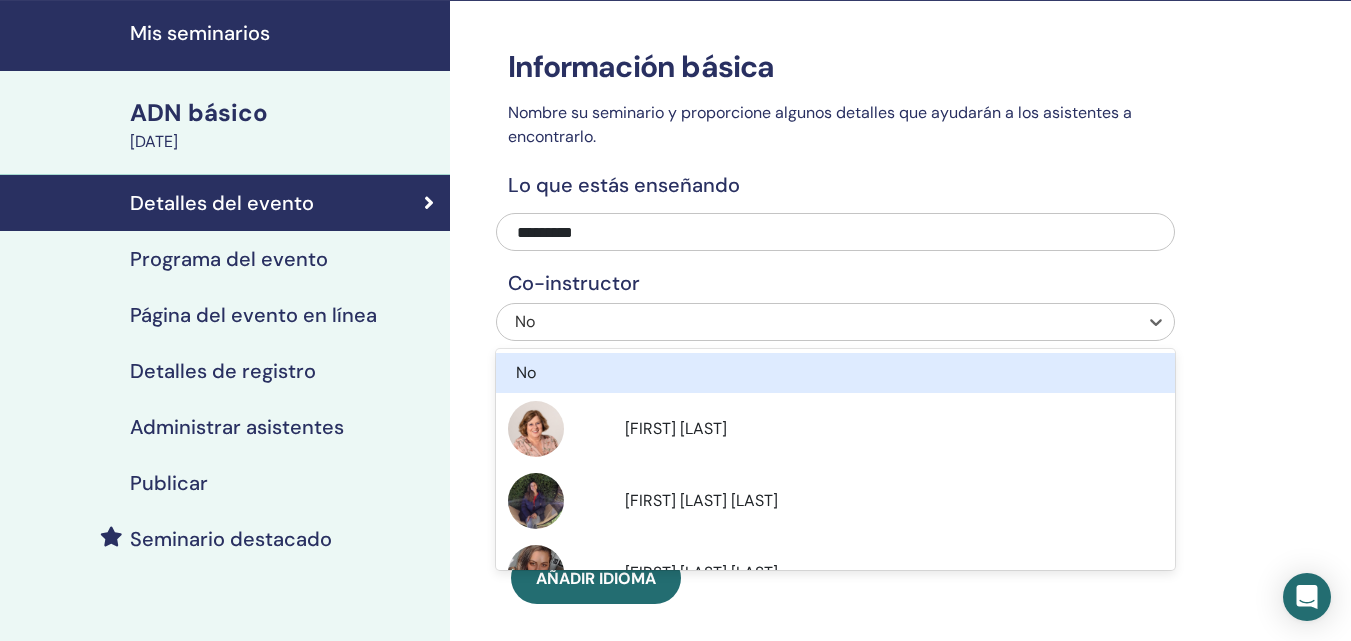 scroll, scrollTop: 79, scrollLeft: 0, axis: vertical 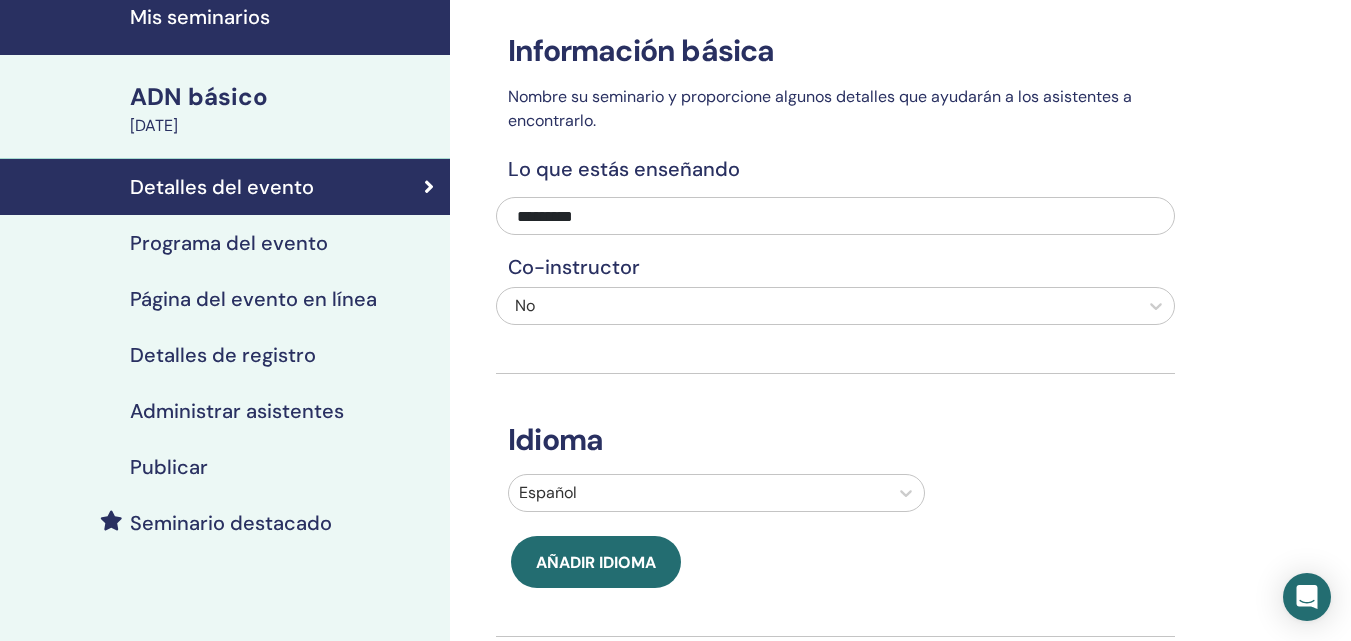 click on "Información básica Nombre su seminario y proporcione algunos detalles que ayudarán a los asistentes a encontrarlo. Lo que estás enseñando ********* Co-instructor No Idioma Español Añadir idioma Ubicación ARG, Argentina Cancelar Ahorrar" at bounding box center (900, 584) 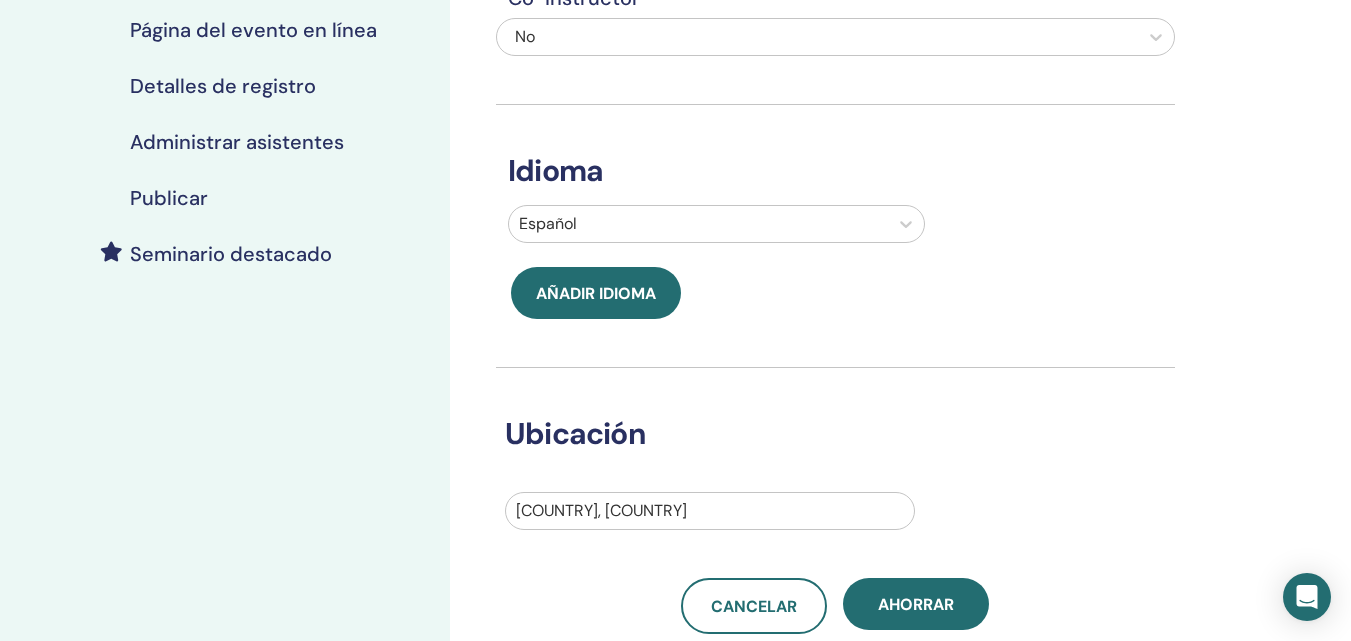 scroll, scrollTop: 367, scrollLeft: 0, axis: vertical 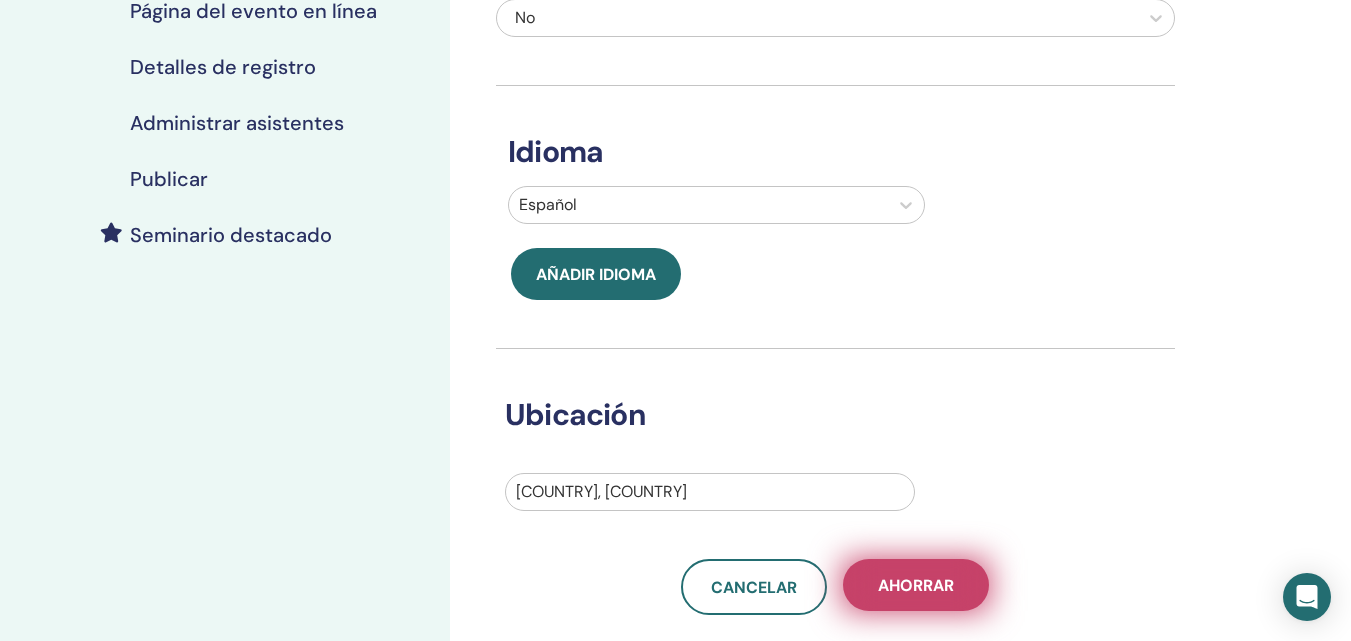 click on "Ahorrar" at bounding box center [916, 585] 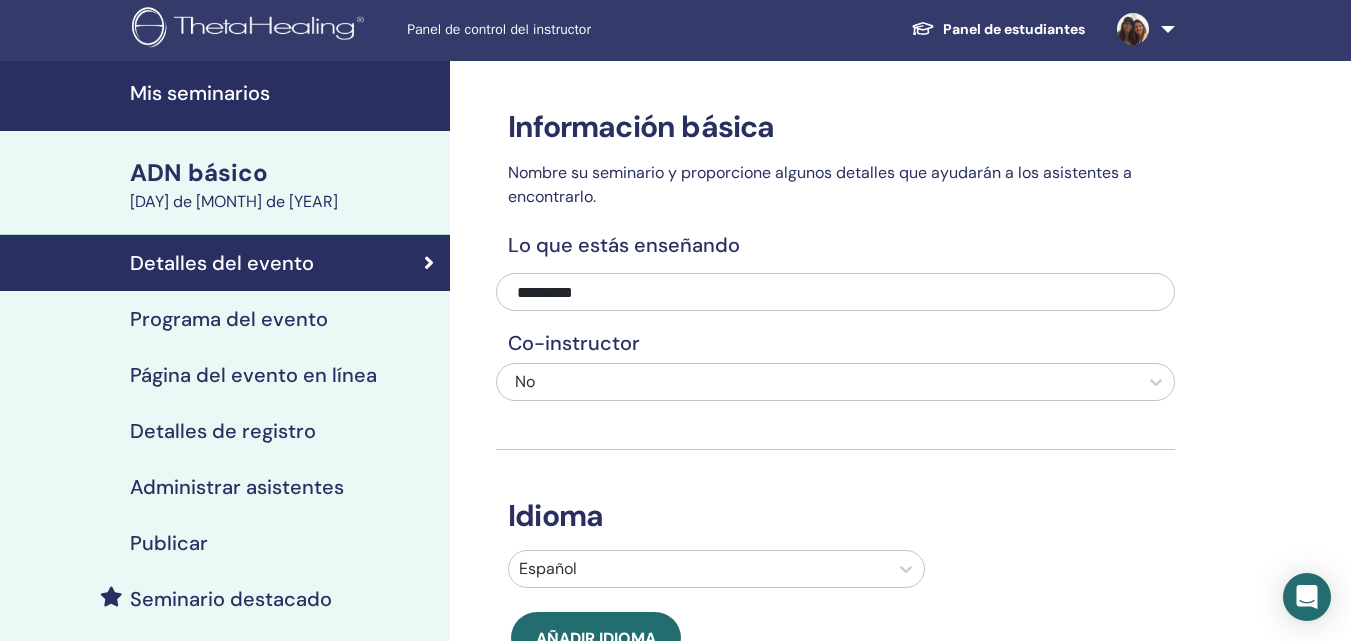 scroll, scrollTop: 0, scrollLeft: 0, axis: both 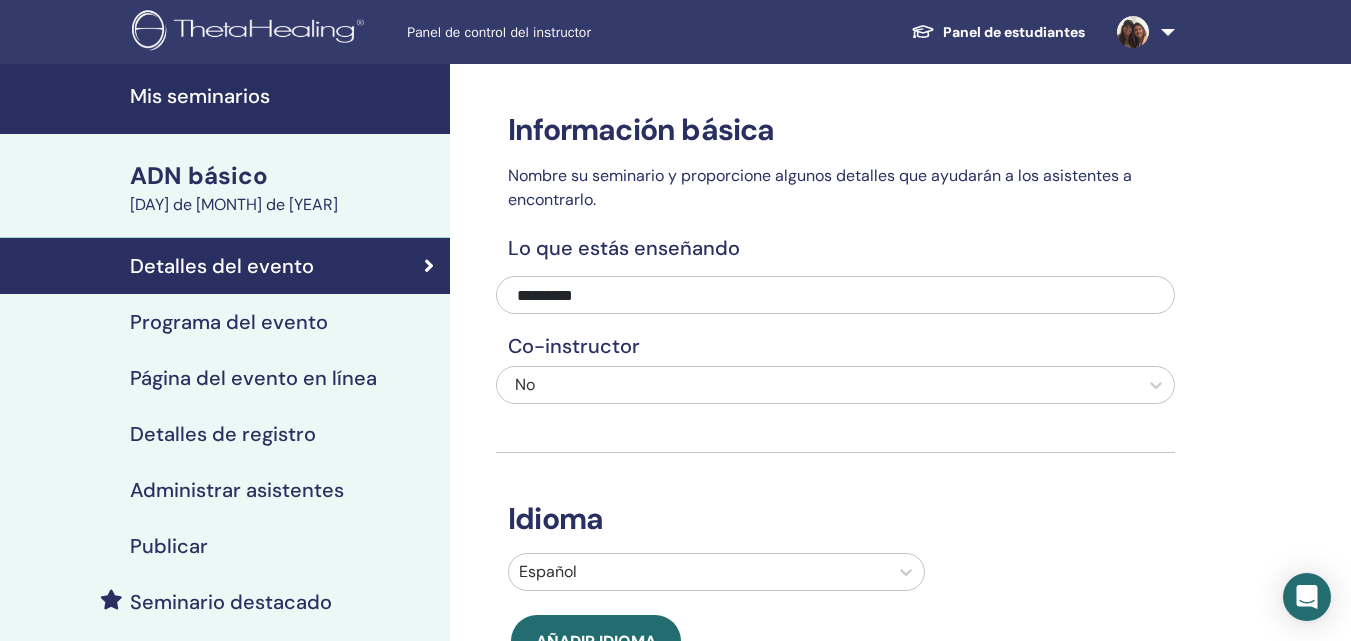 click on "Co-instructor" at bounding box center [835, 346] 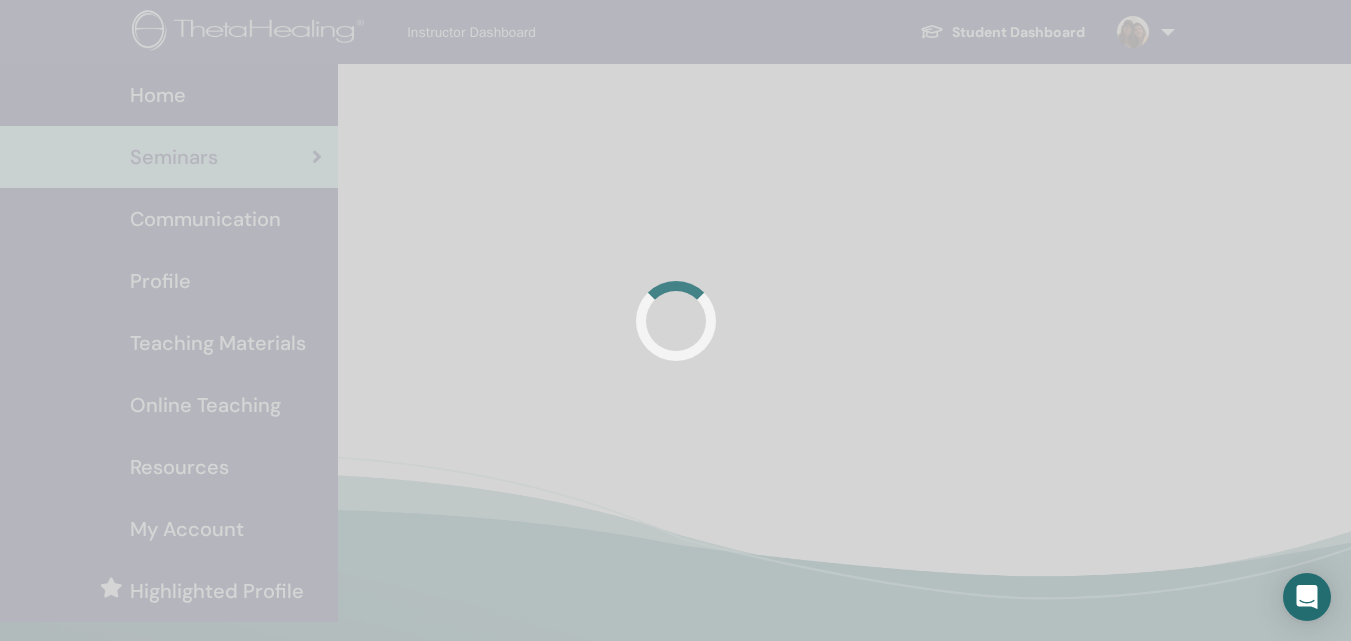 scroll, scrollTop: 0, scrollLeft: 0, axis: both 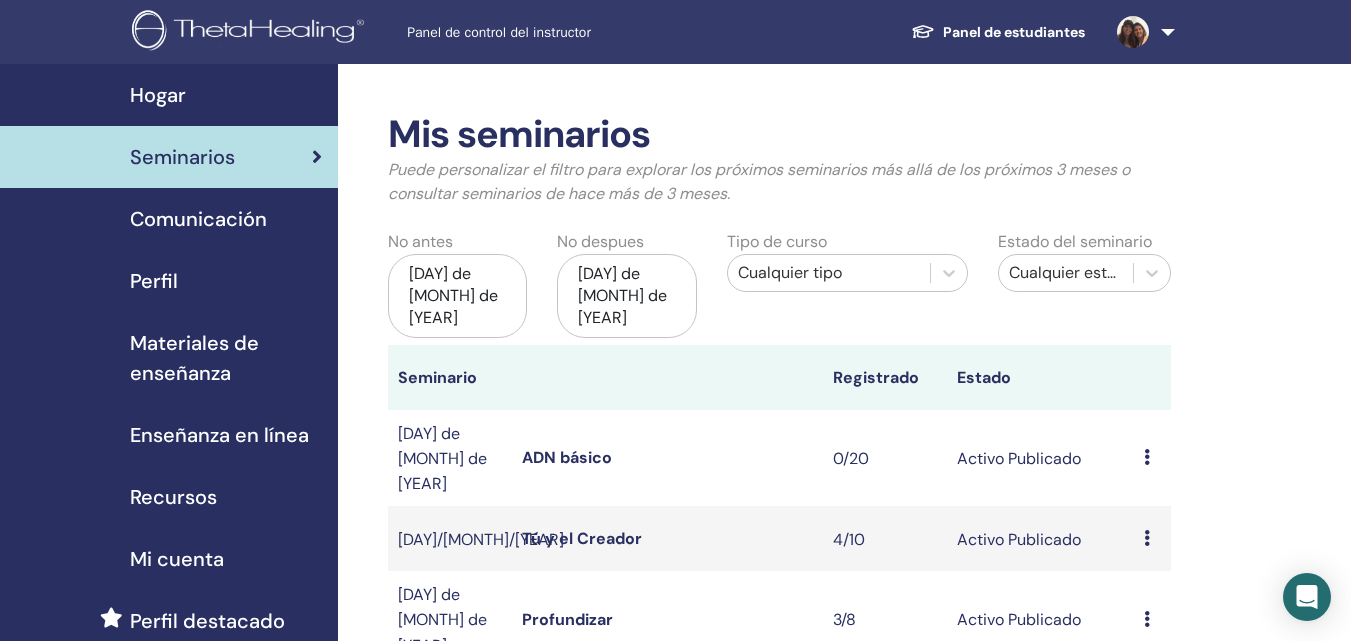click at bounding box center [1147, 457] 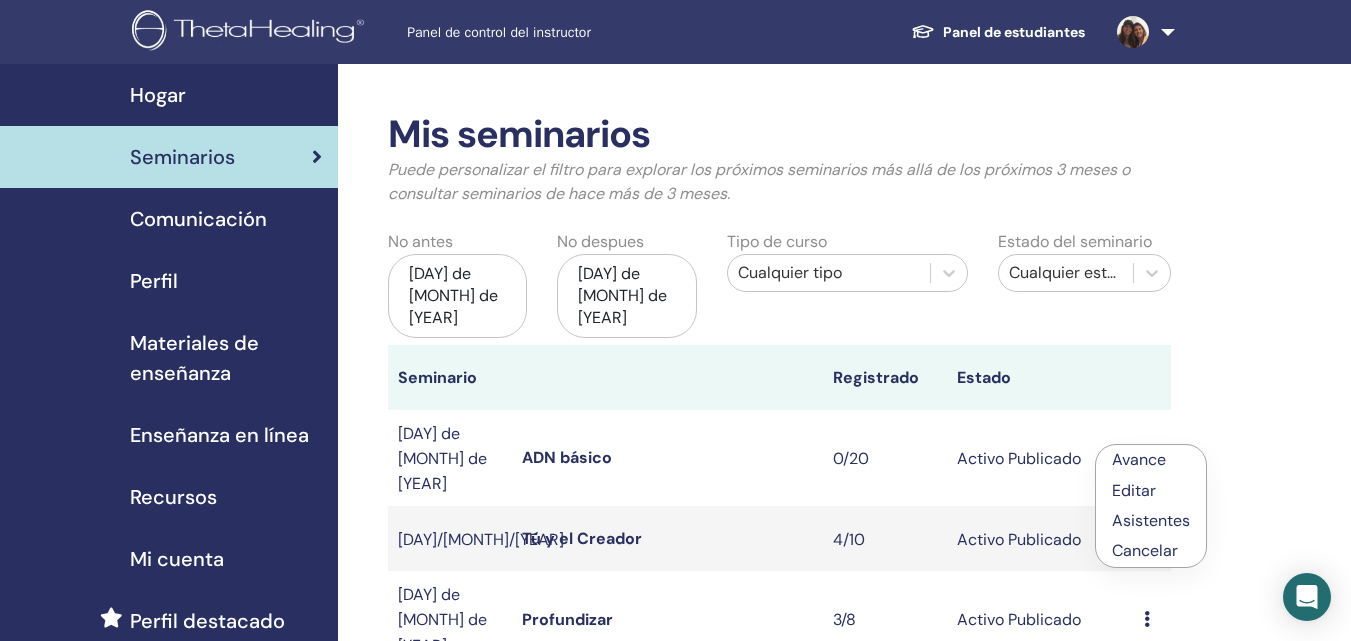 click on "Cancelar" at bounding box center (1145, 550) 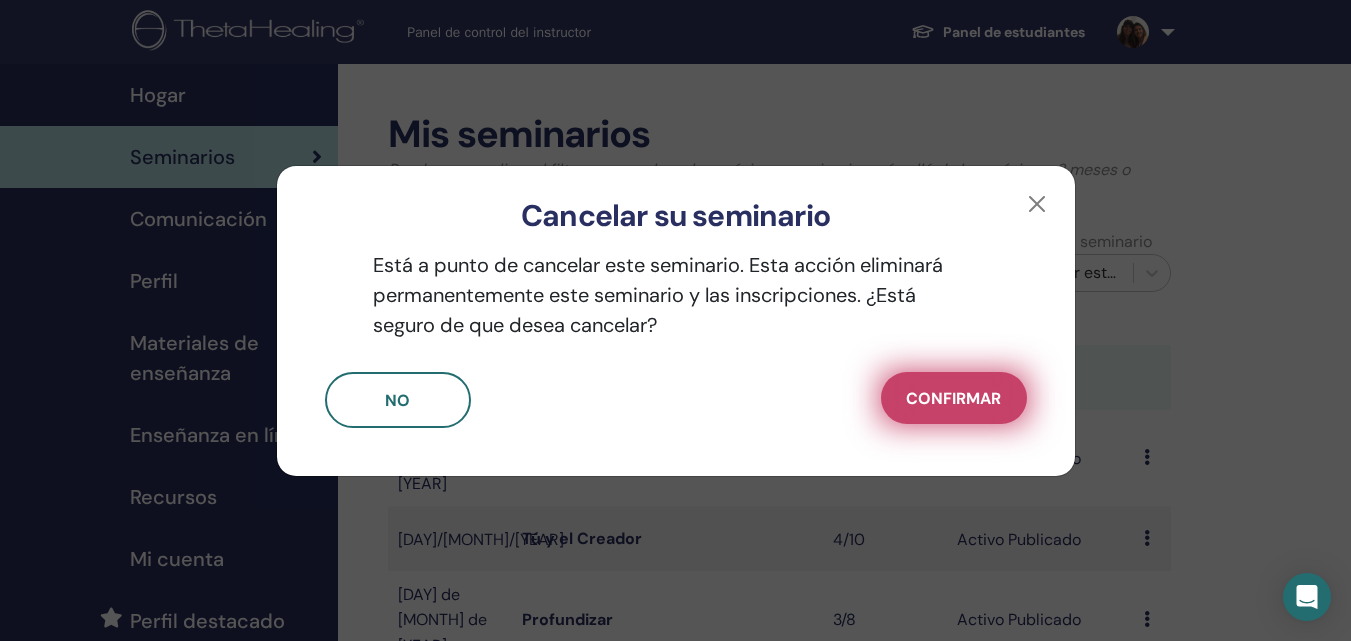 click on "Confirmar" at bounding box center (953, 398) 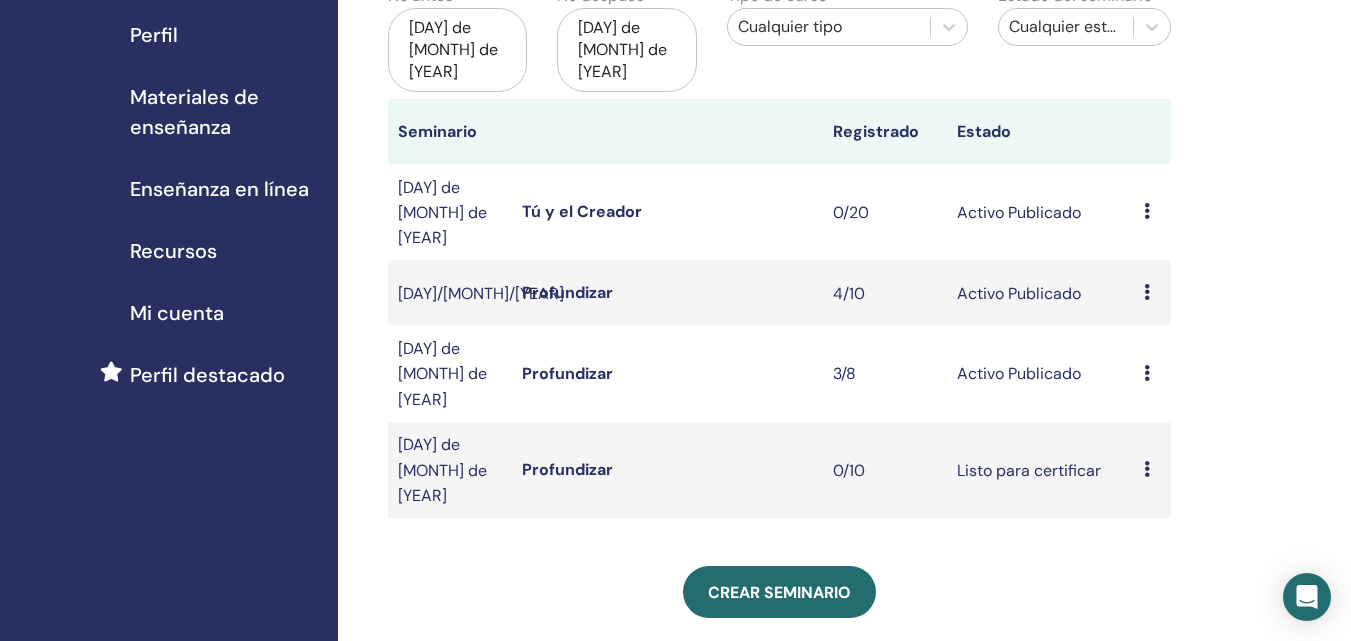scroll, scrollTop: 248, scrollLeft: 0, axis: vertical 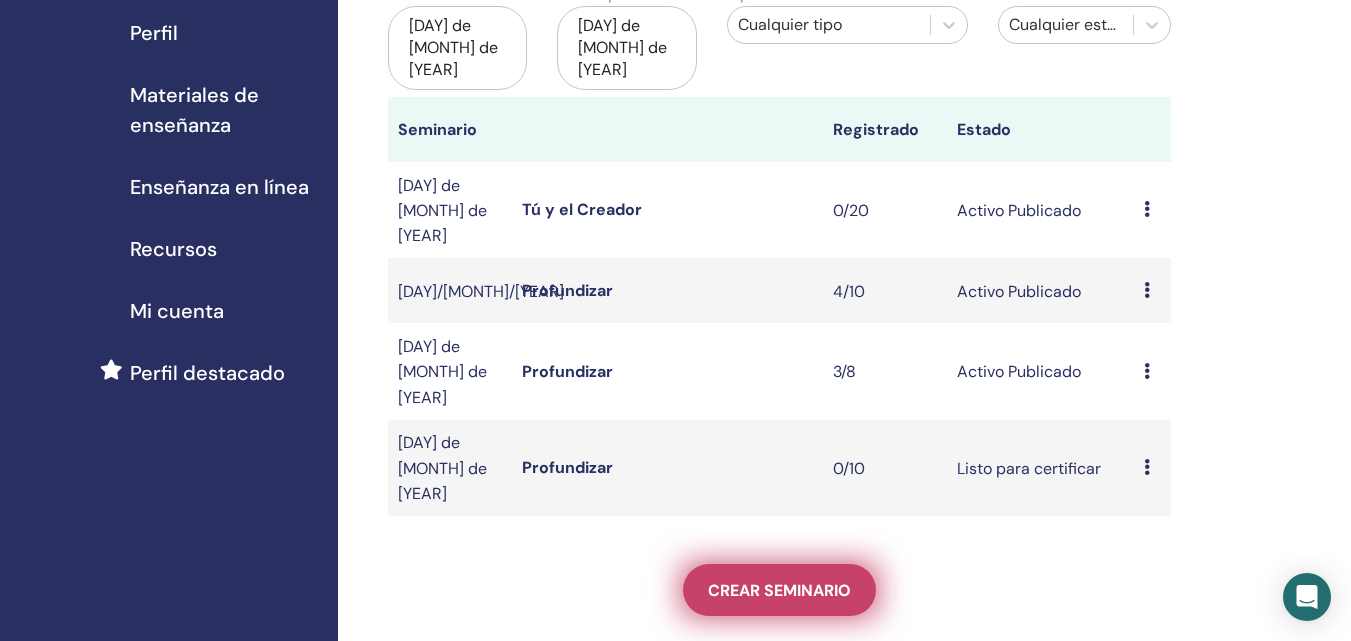 click on "Crear seminario" at bounding box center [779, 590] 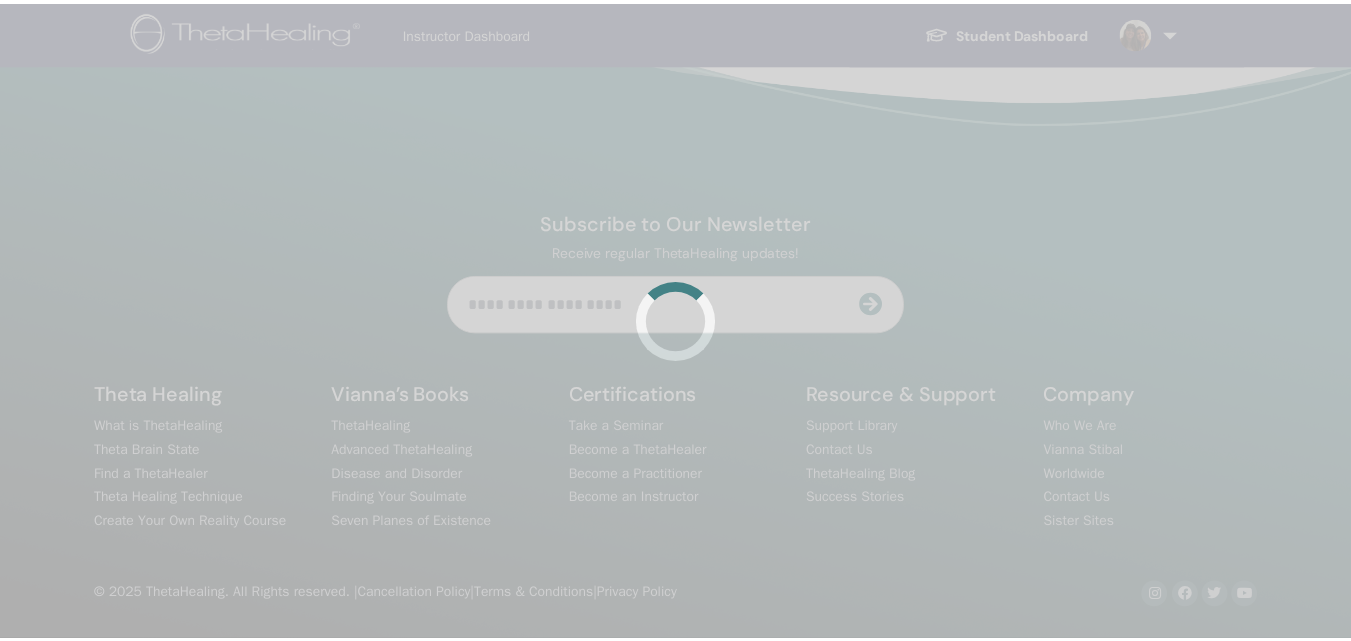 scroll, scrollTop: 0, scrollLeft: 0, axis: both 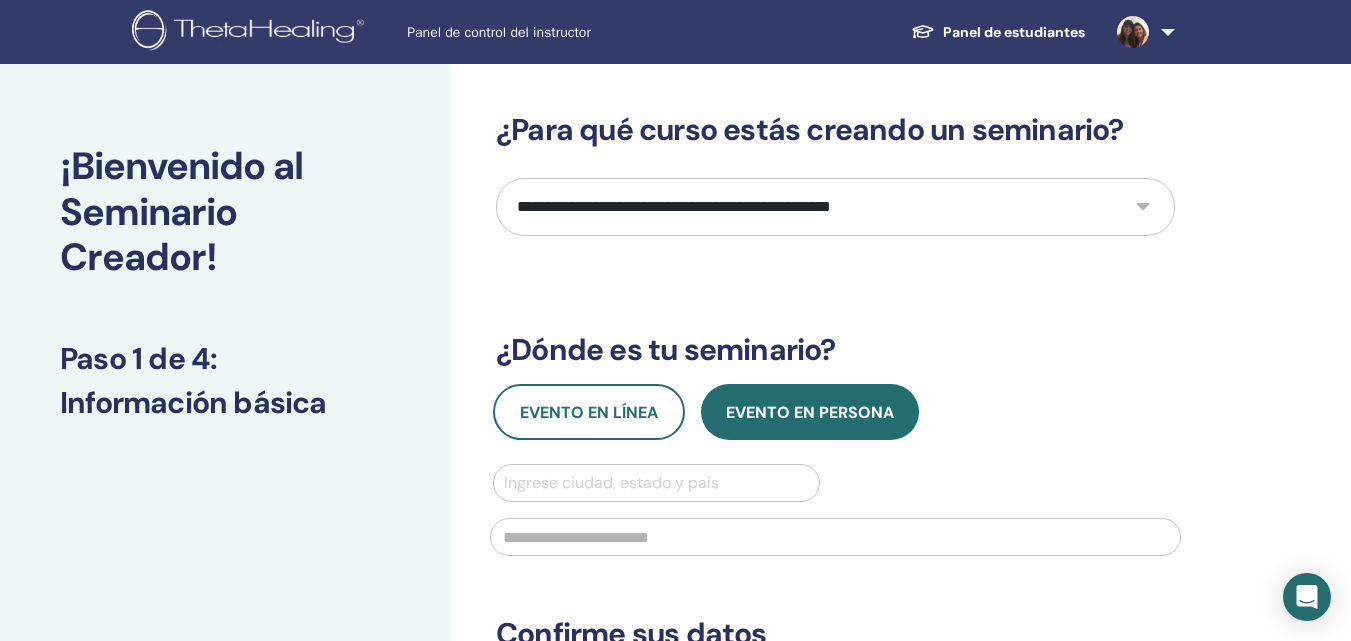 click on "**********" at bounding box center (835, 207) 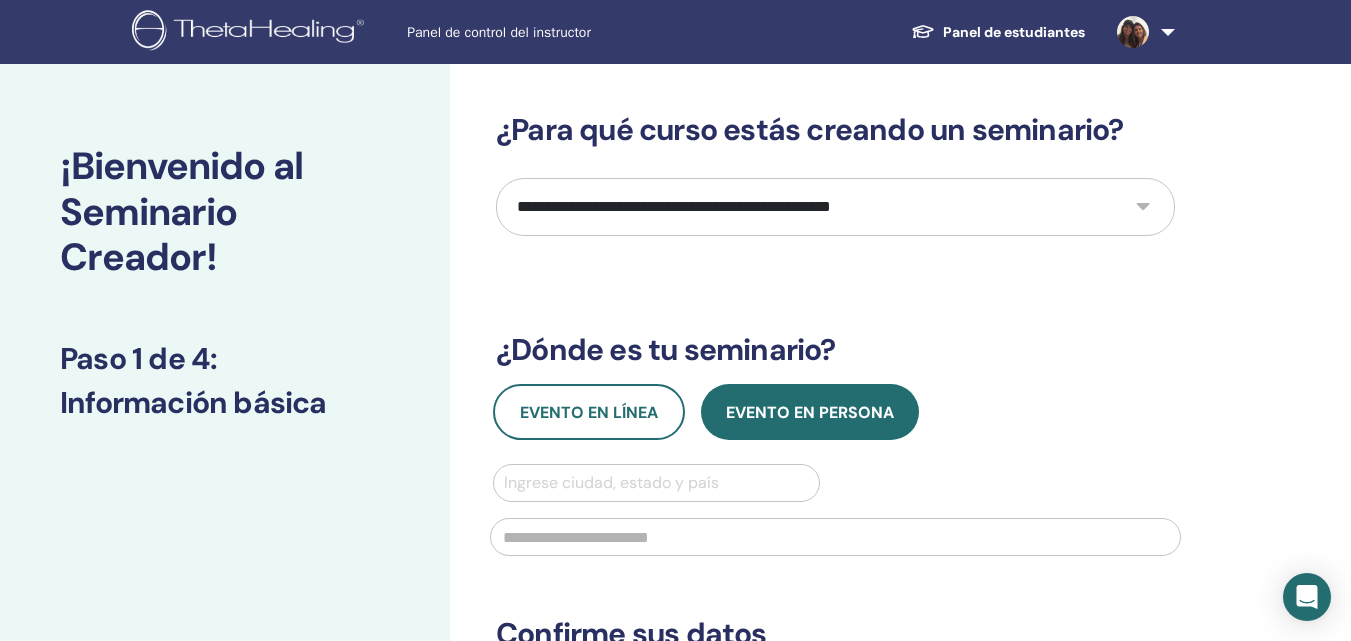 select on "*" 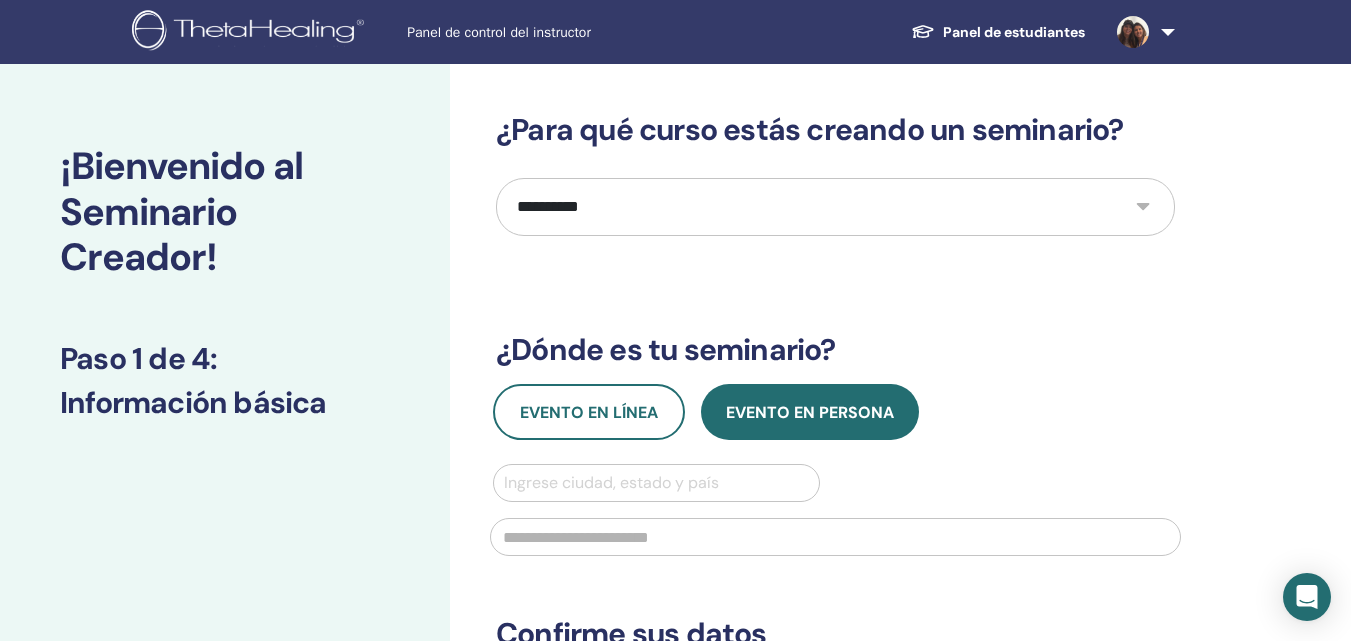 click on "**********" at bounding box center (835, 207) 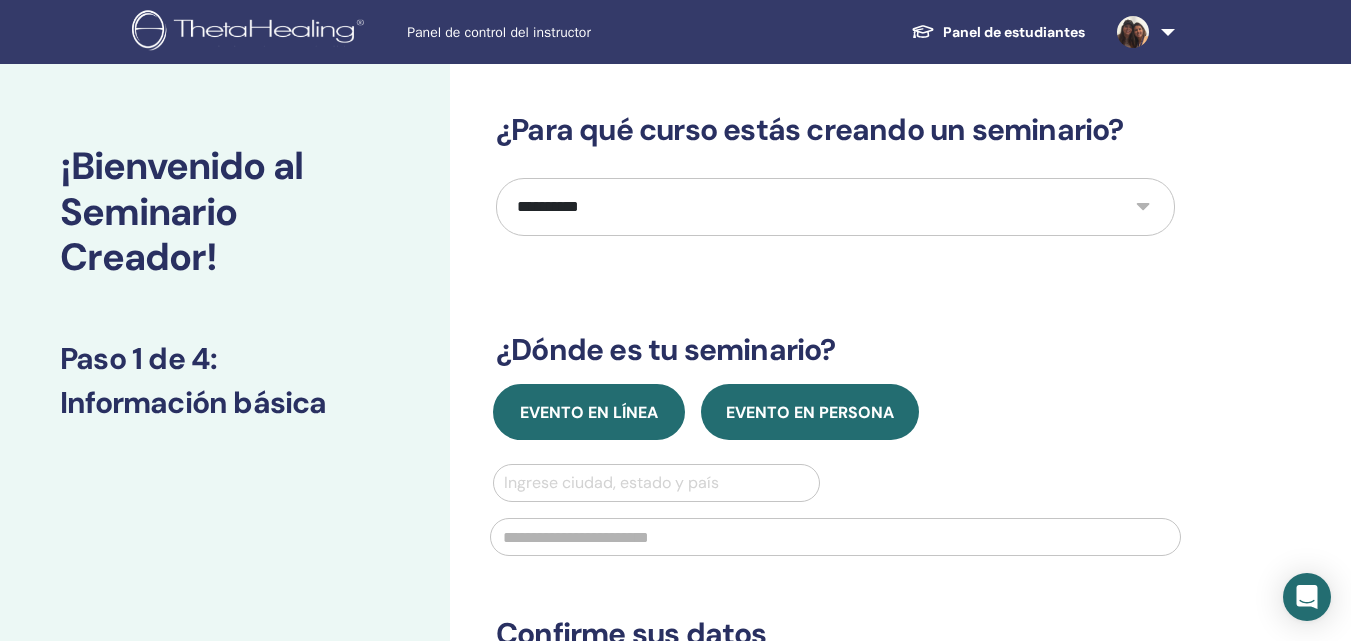 click on "Evento en línea" at bounding box center [589, 412] 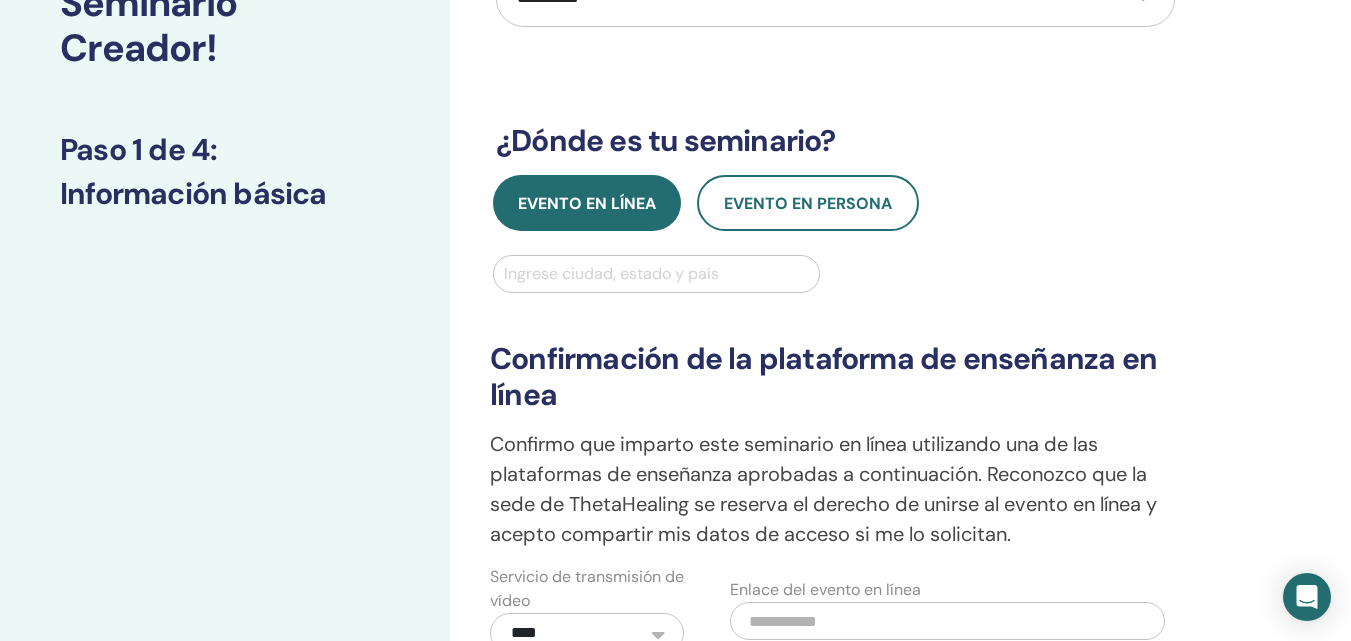 scroll, scrollTop: 221, scrollLeft: 0, axis: vertical 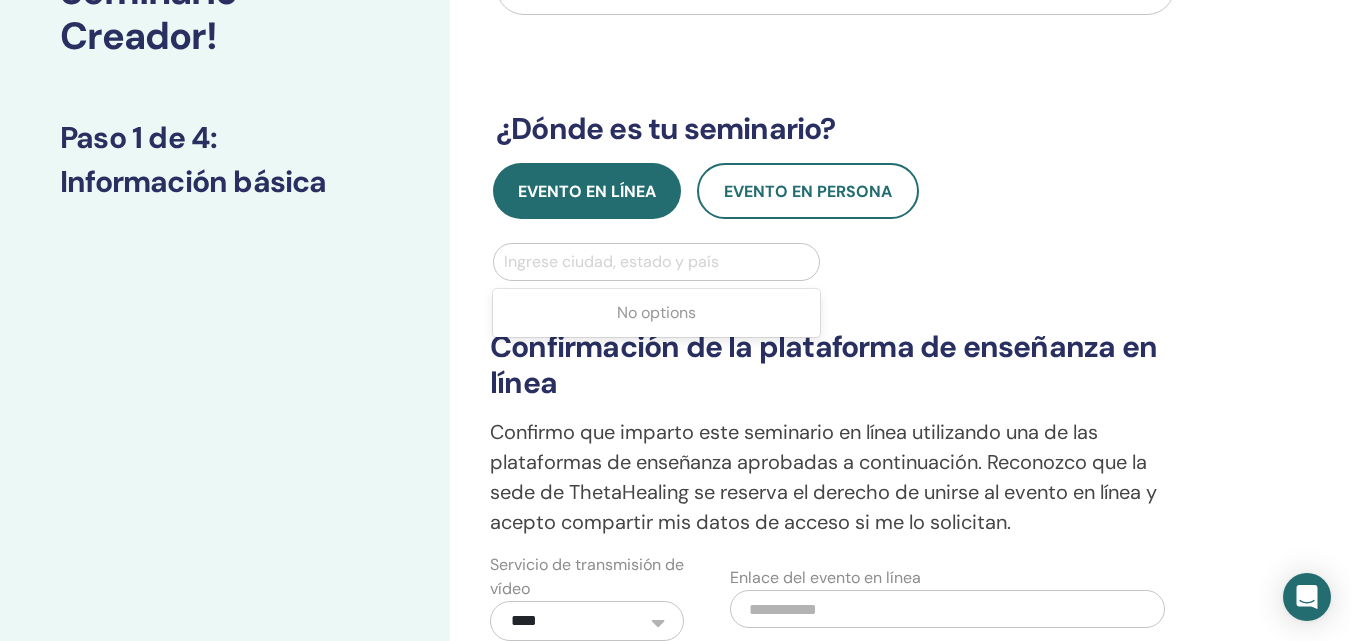 click at bounding box center (656, 262) 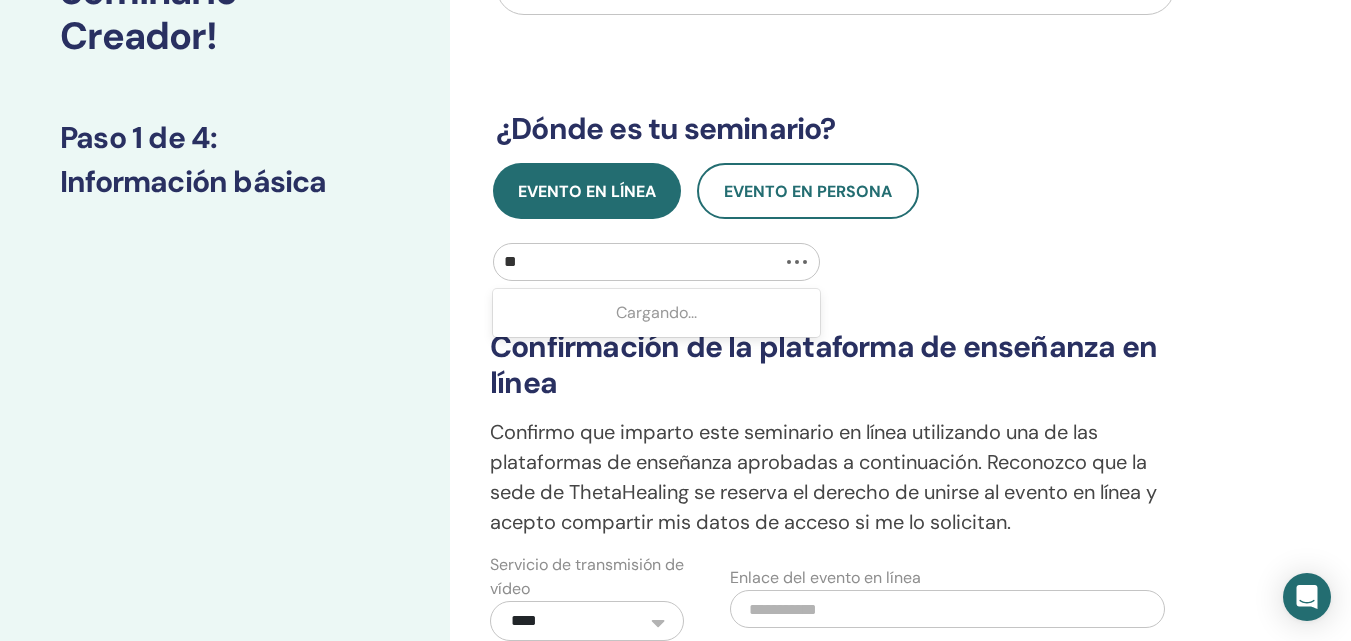 type on "***" 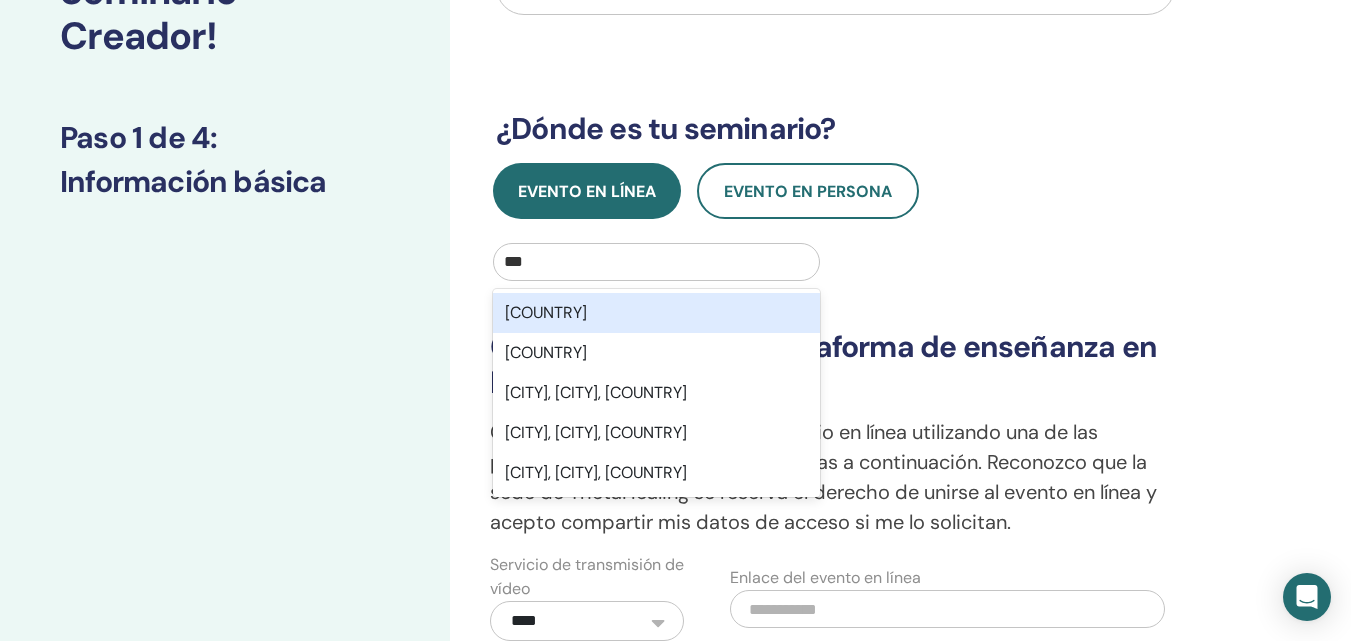 click on "Argentina" at bounding box center (656, 313) 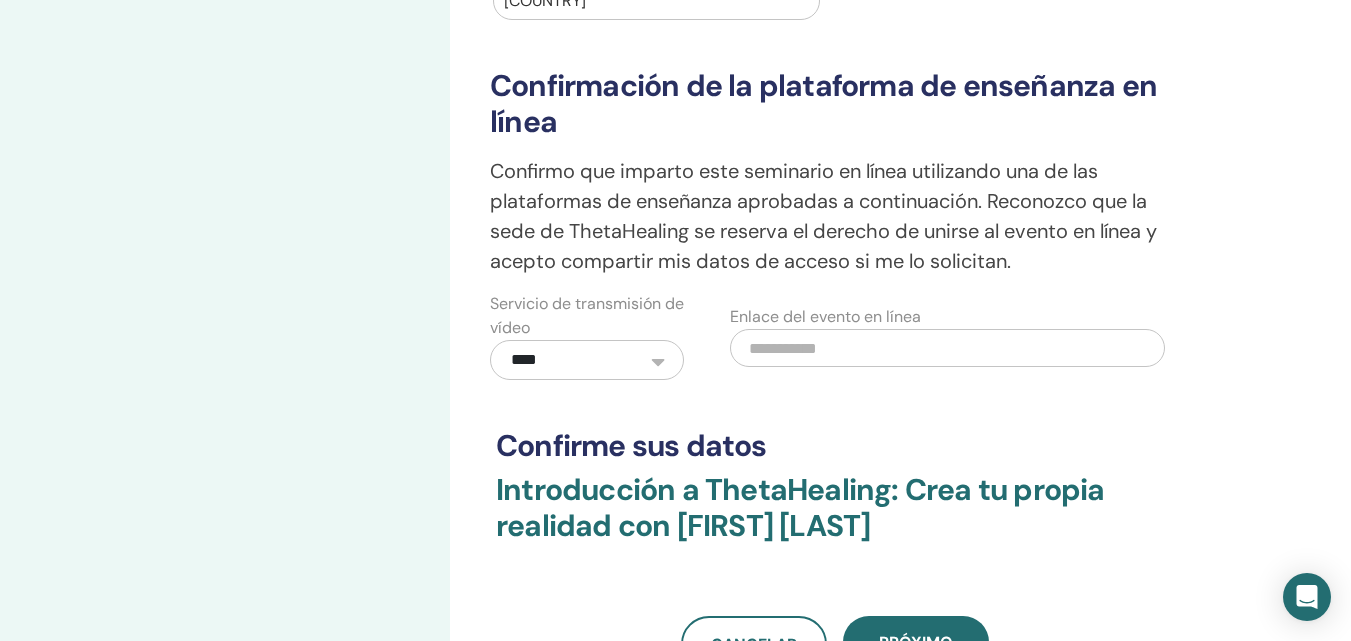 scroll, scrollTop: 537, scrollLeft: 0, axis: vertical 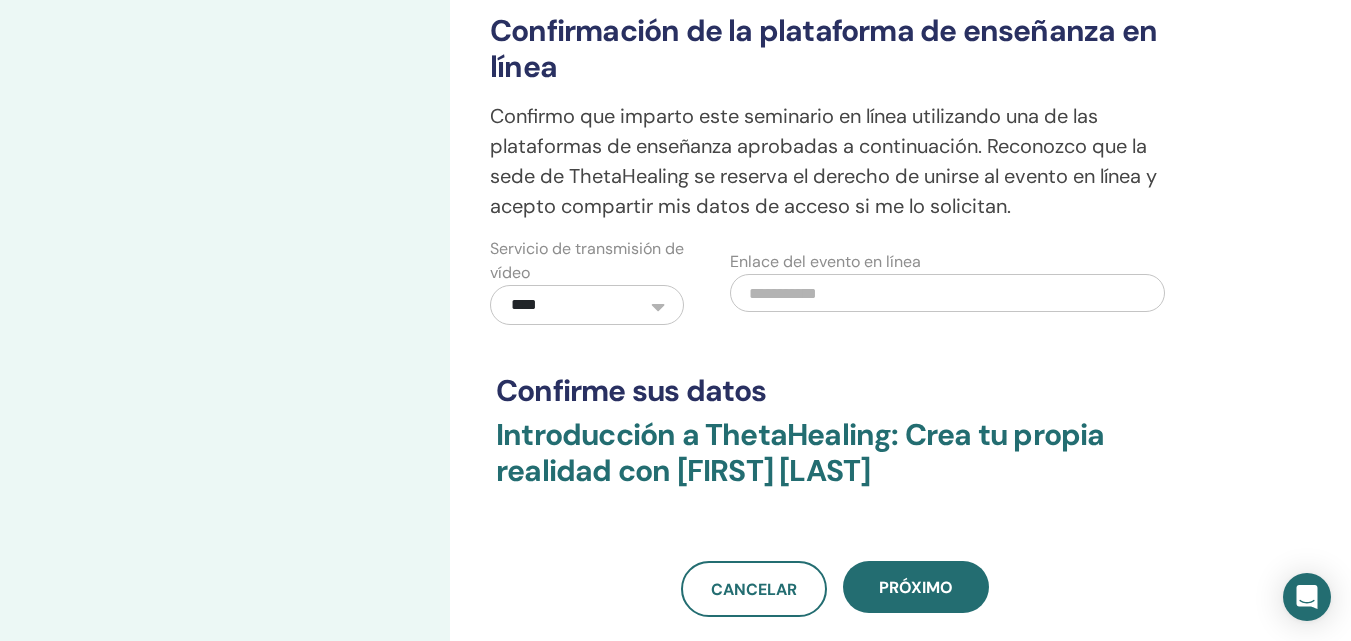 click on "**********" at bounding box center (587, 305) 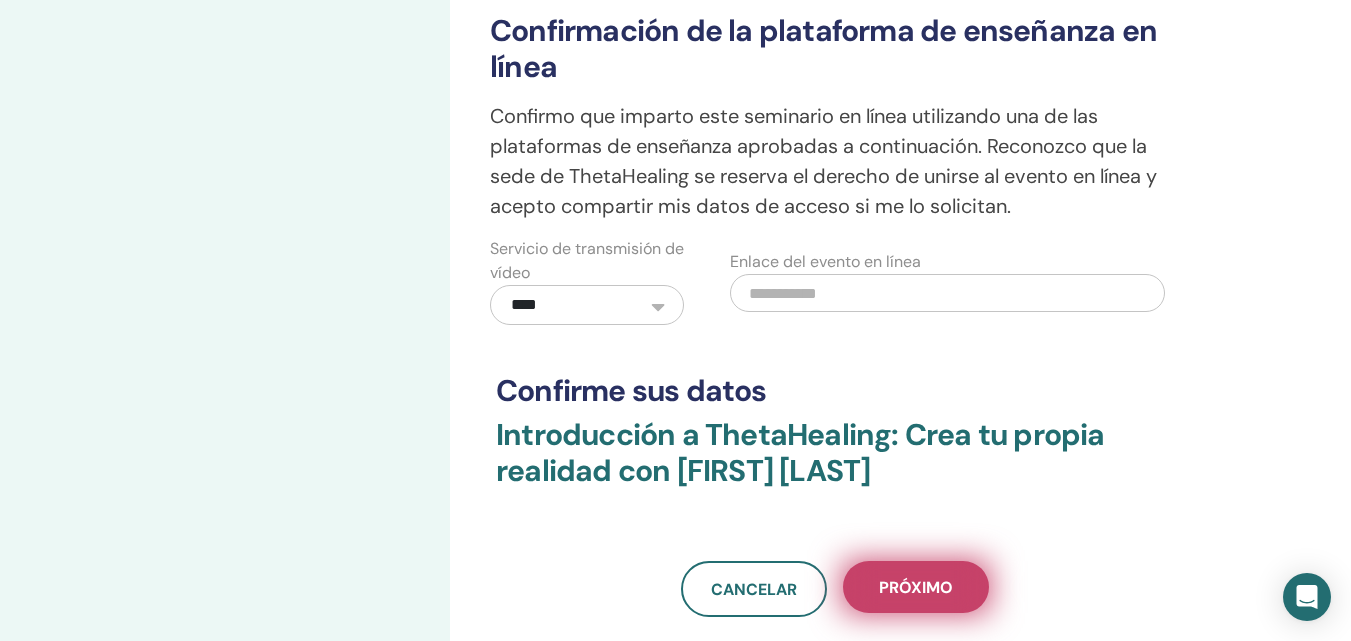 click on "Próximo" at bounding box center (916, 587) 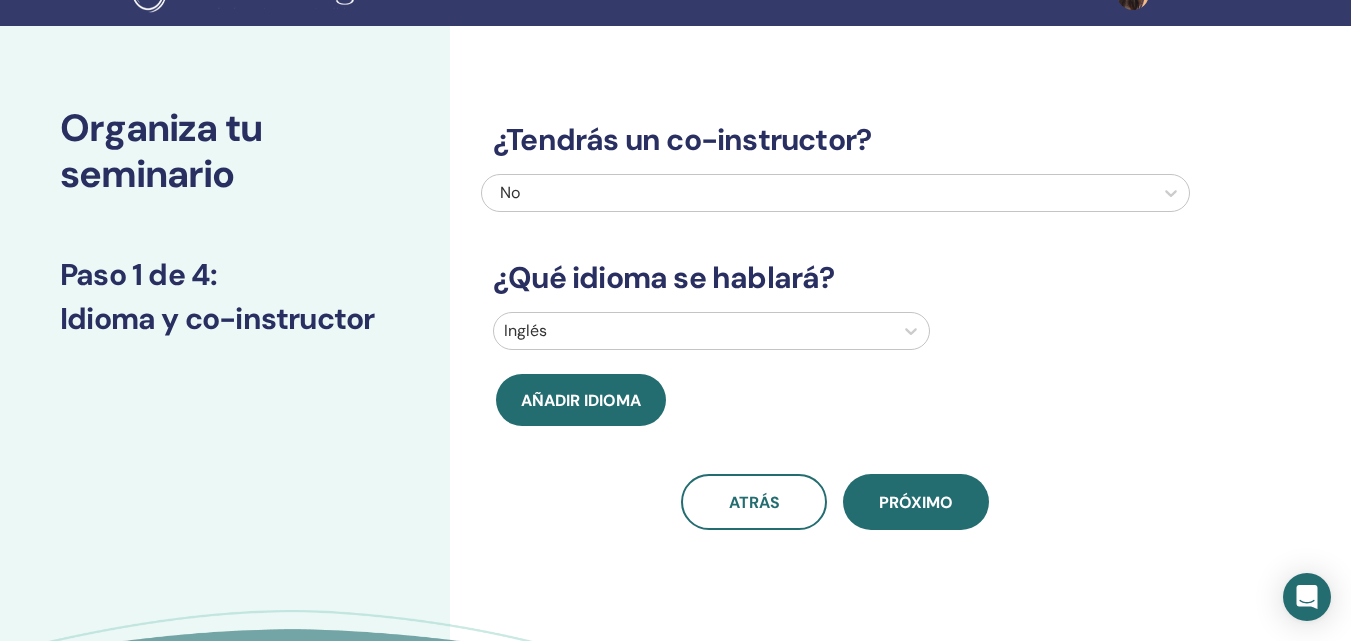 scroll, scrollTop: 0, scrollLeft: 0, axis: both 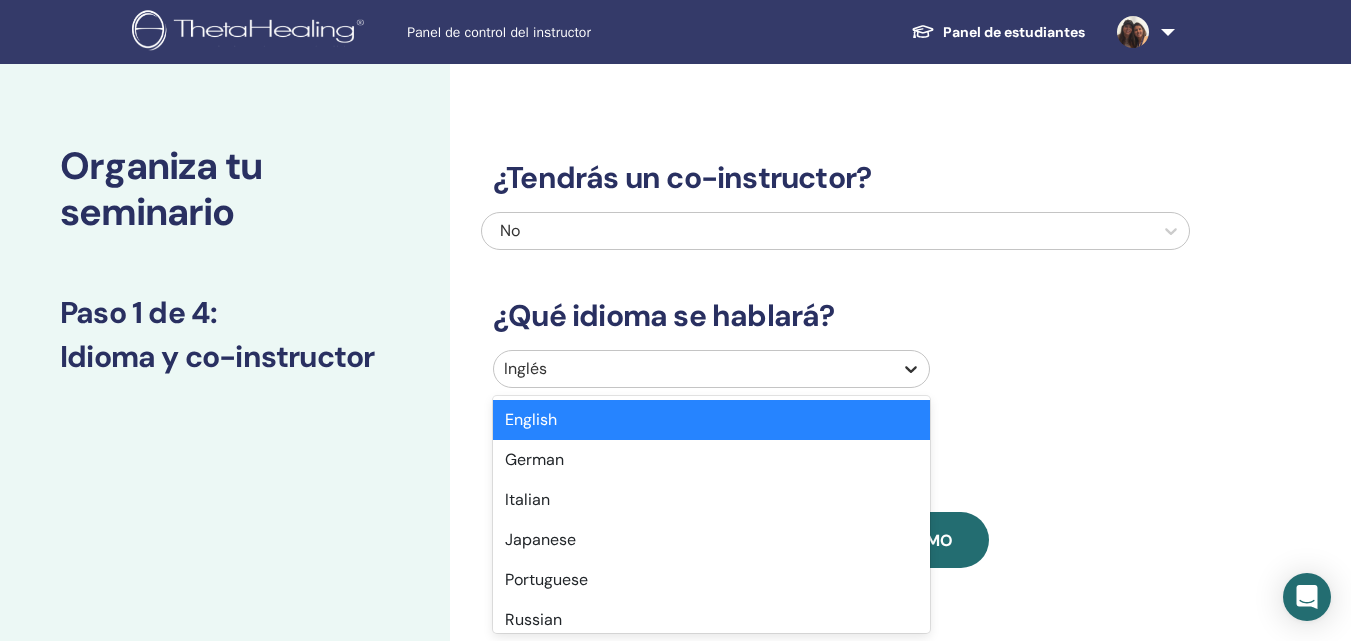 click 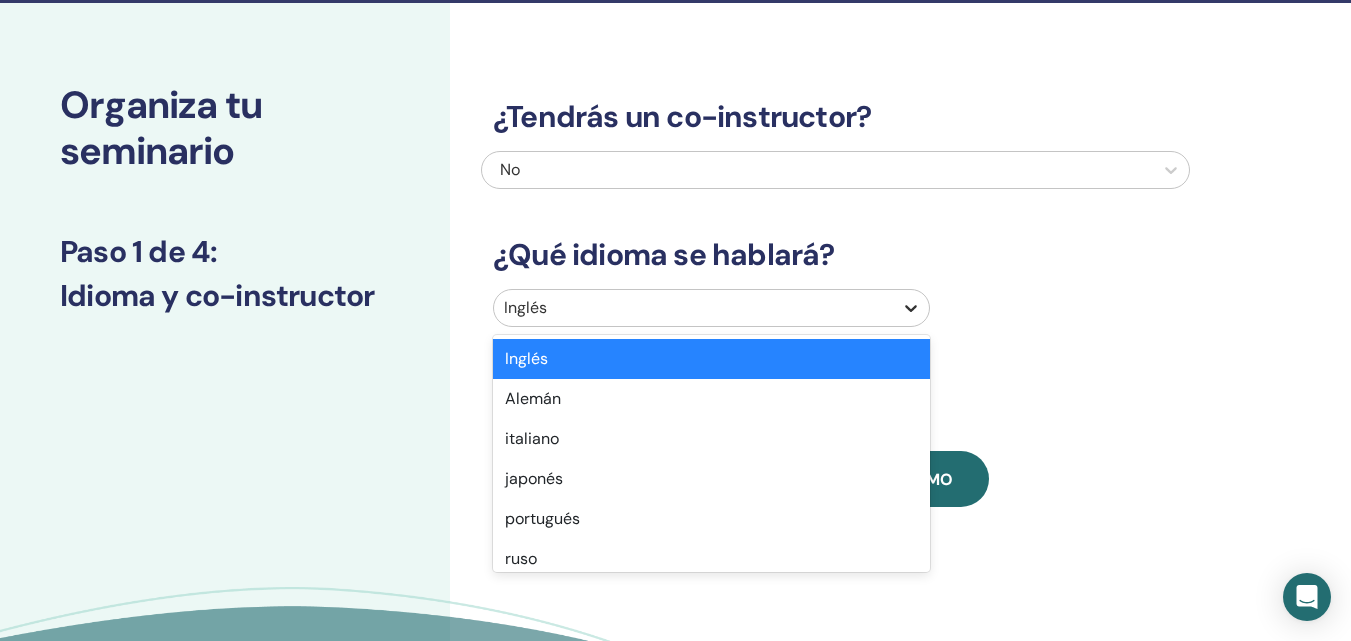 scroll, scrollTop: 63, scrollLeft: 0, axis: vertical 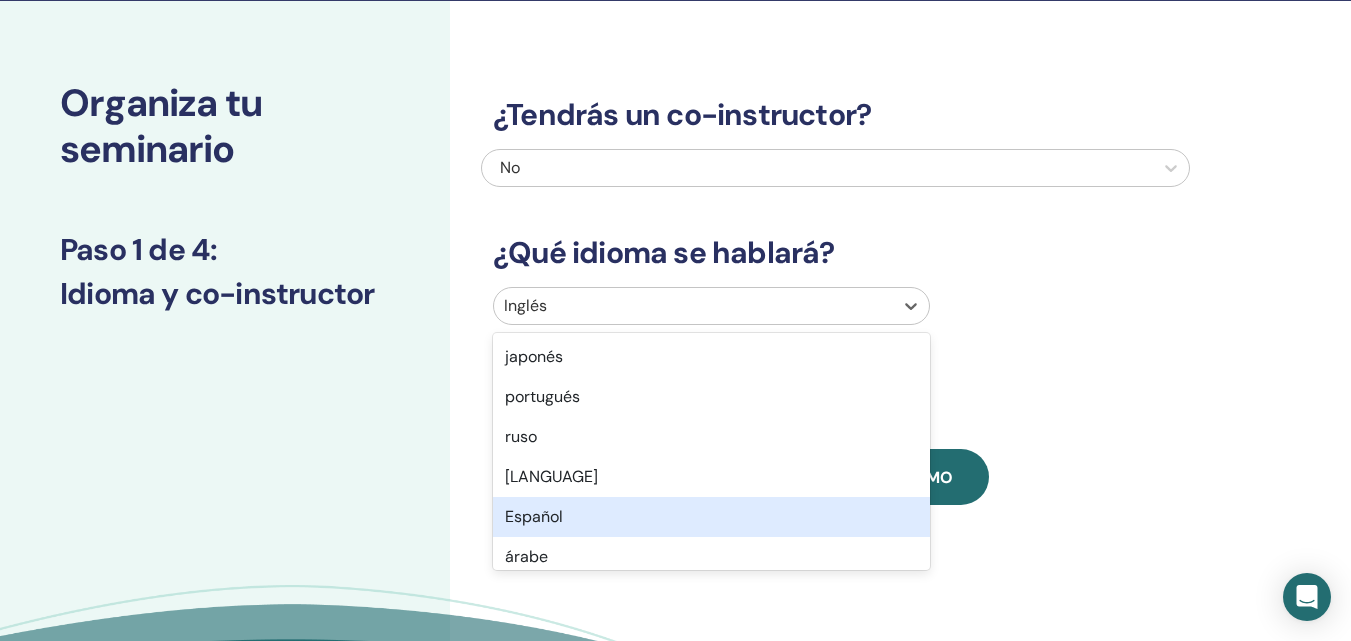click on "Español" at bounding box center [711, 517] 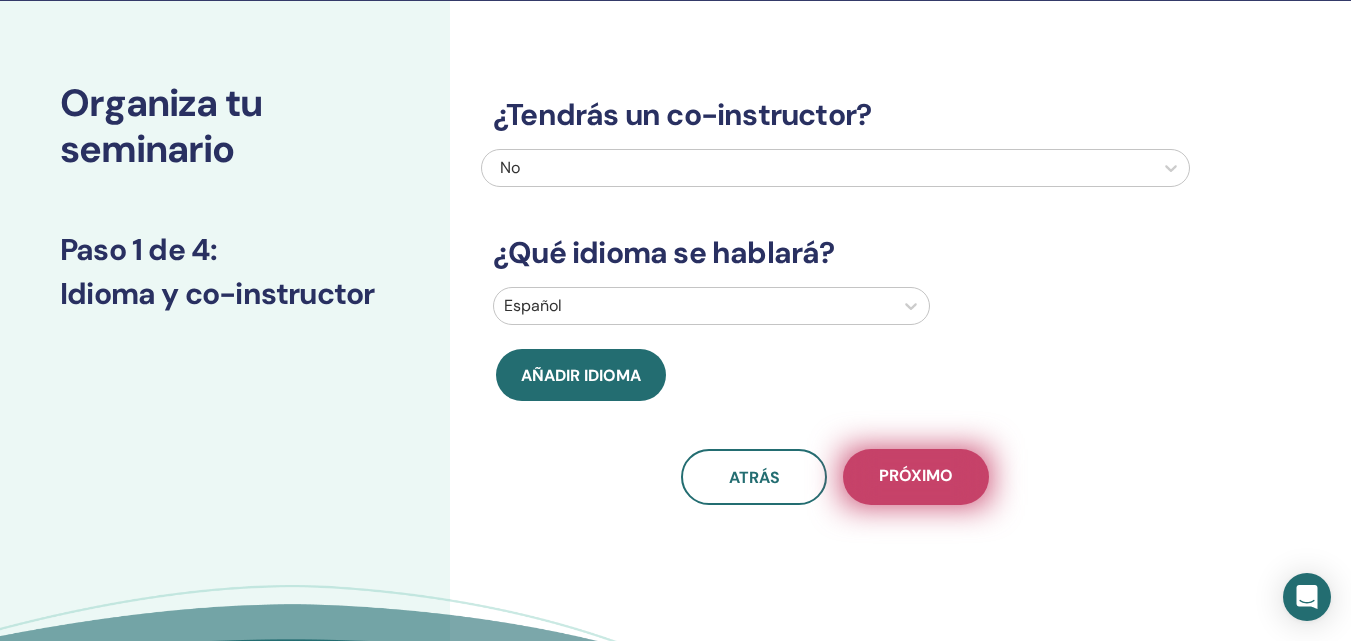 click on "Próximo" at bounding box center (916, 477) 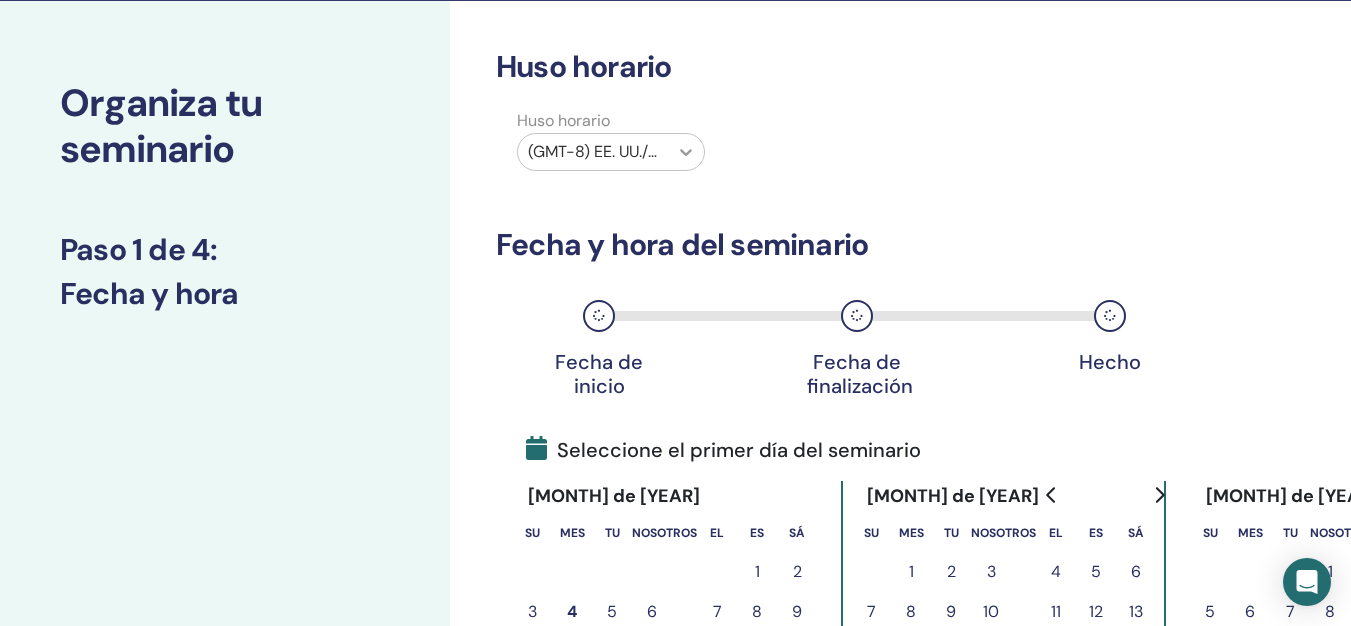 click 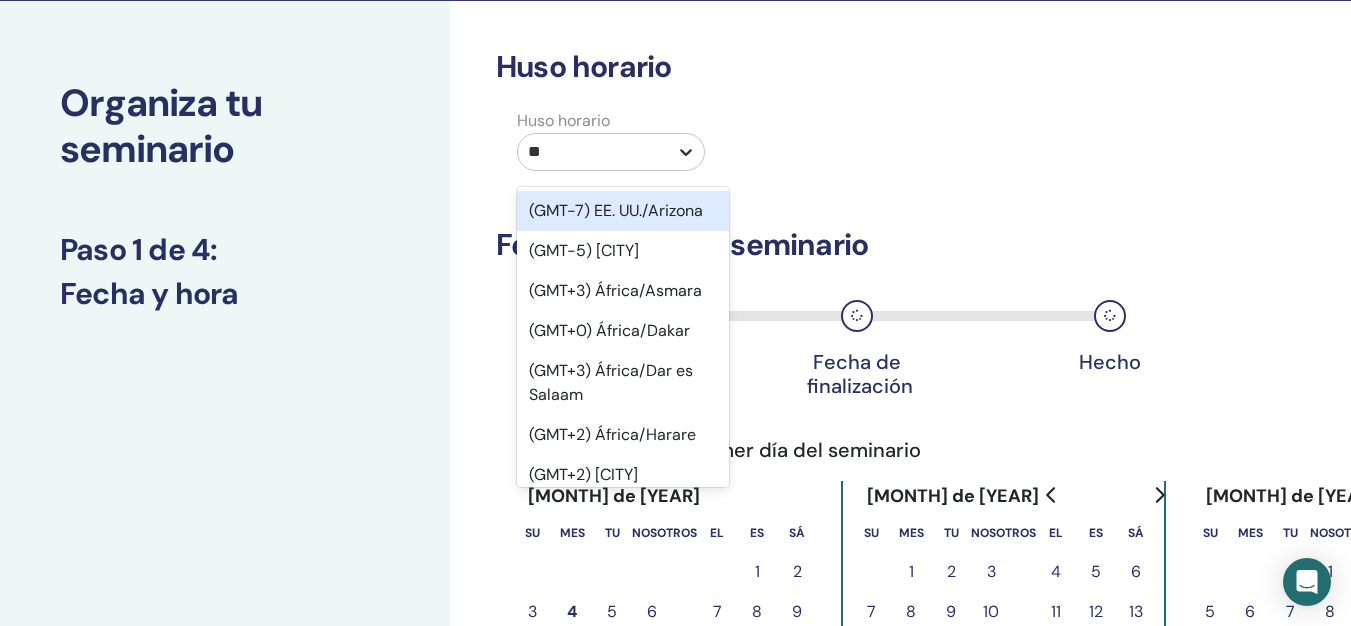 type on "***" 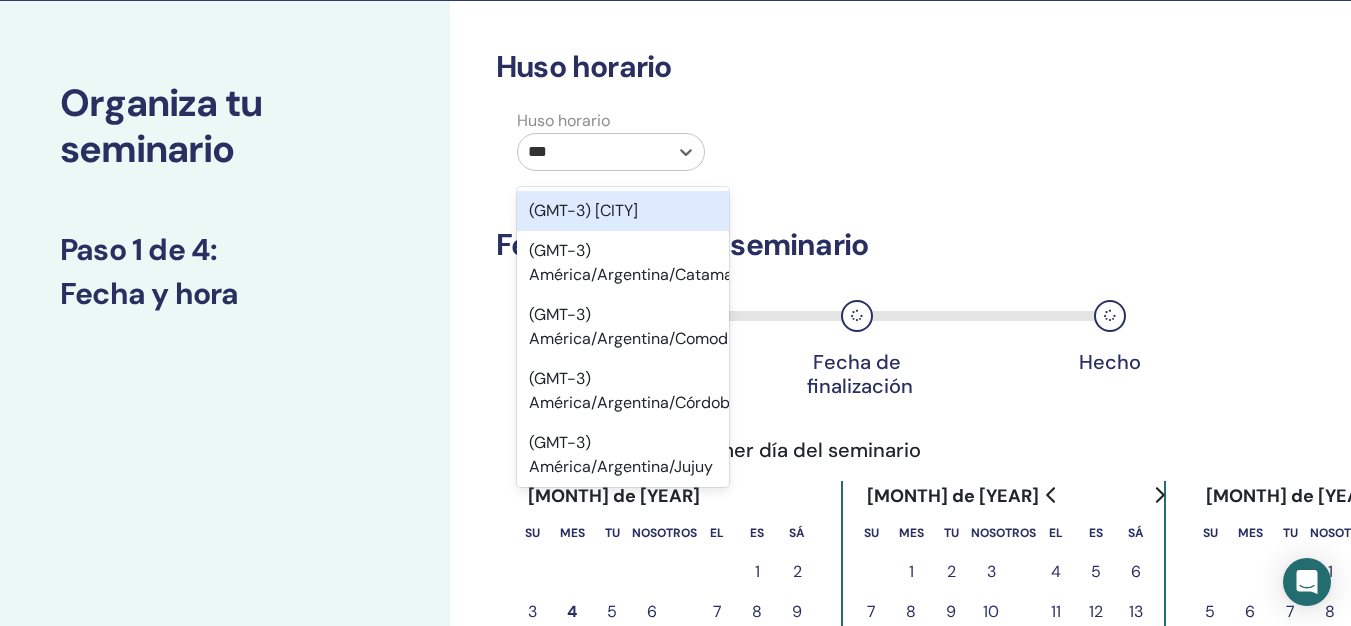 click on "(GMT-3) América/Argentina/Buenos Aires" at bounding box center (583, 210) 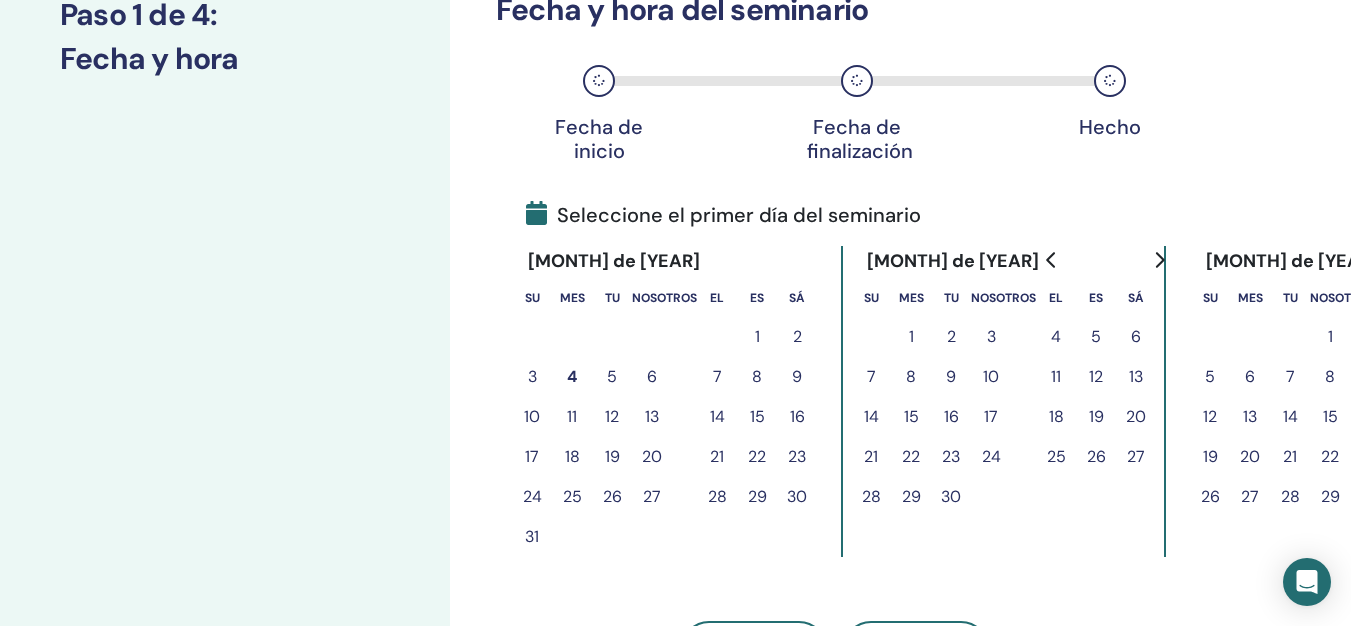 scroll, scrollTop: 356, scrollLeft: 0, axis: vertical 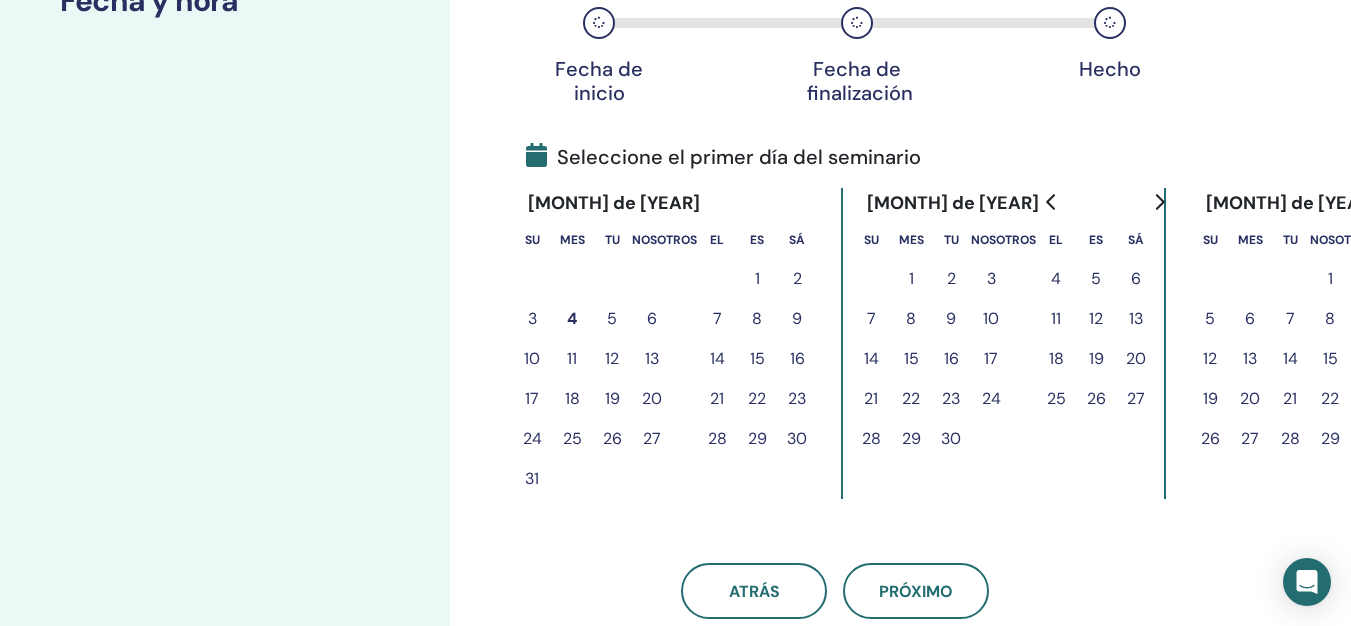 click on "4" at bounding box center (1056, 278) 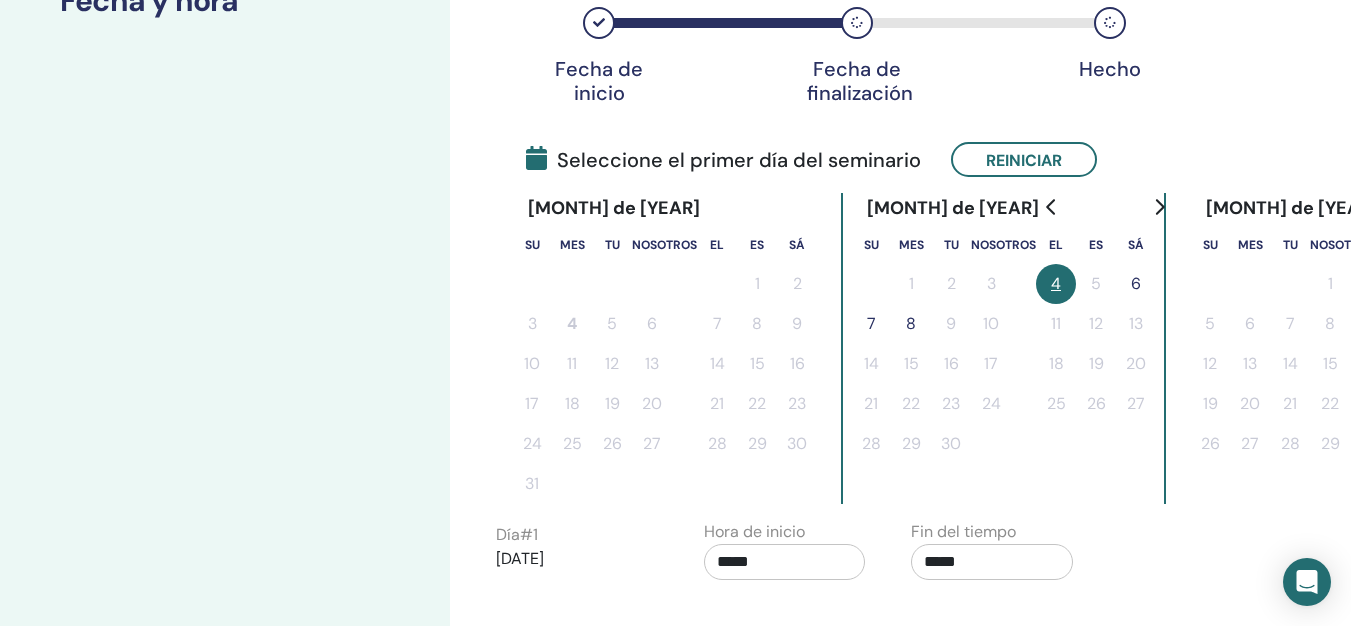 click on "6" at bounding box center [1136, 283] 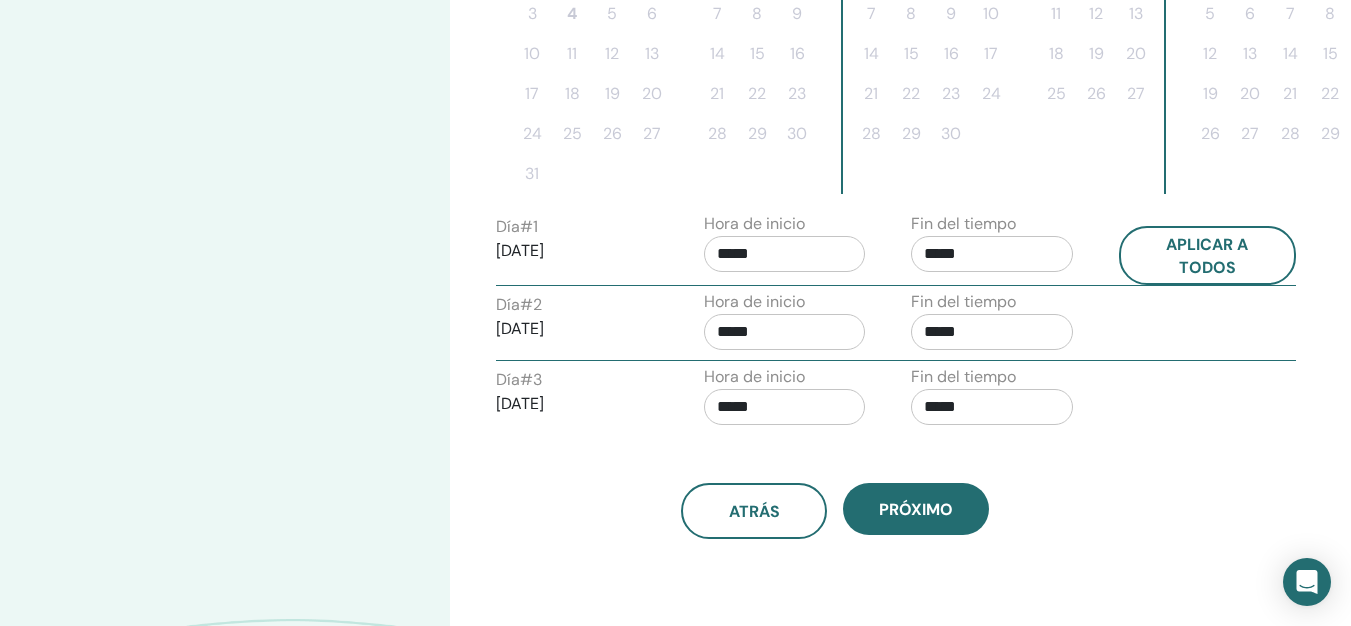 scroll, scrollTop: 671, scrollLeft: 0, axis: vertical 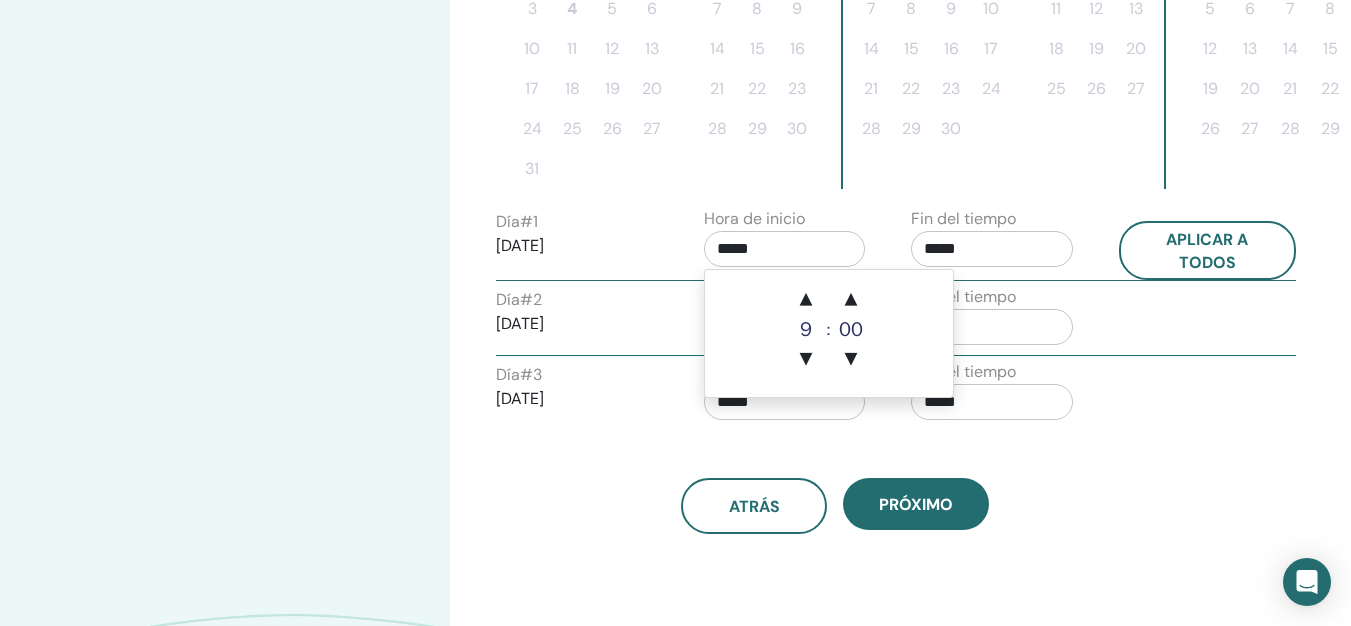 click on "*****" at bounding box center (785, 249) 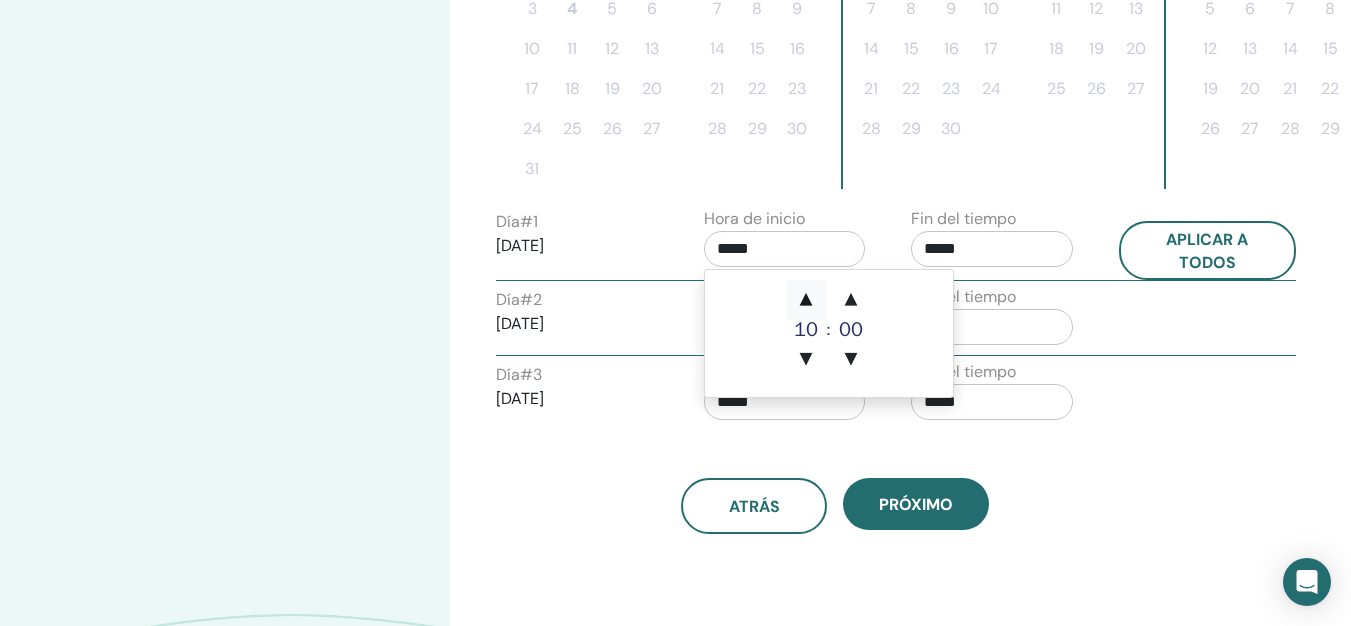 click on "▲" at bounding box center (806, 300) 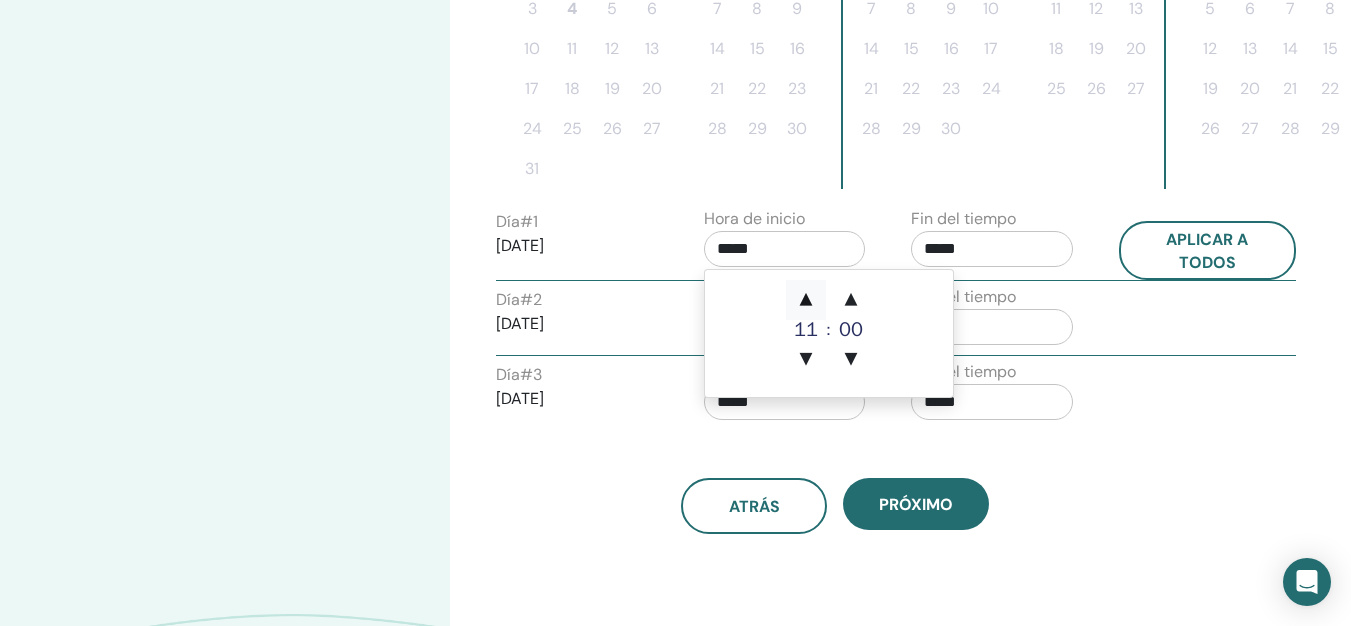 click on "▲" at bounding box center [806, 300] 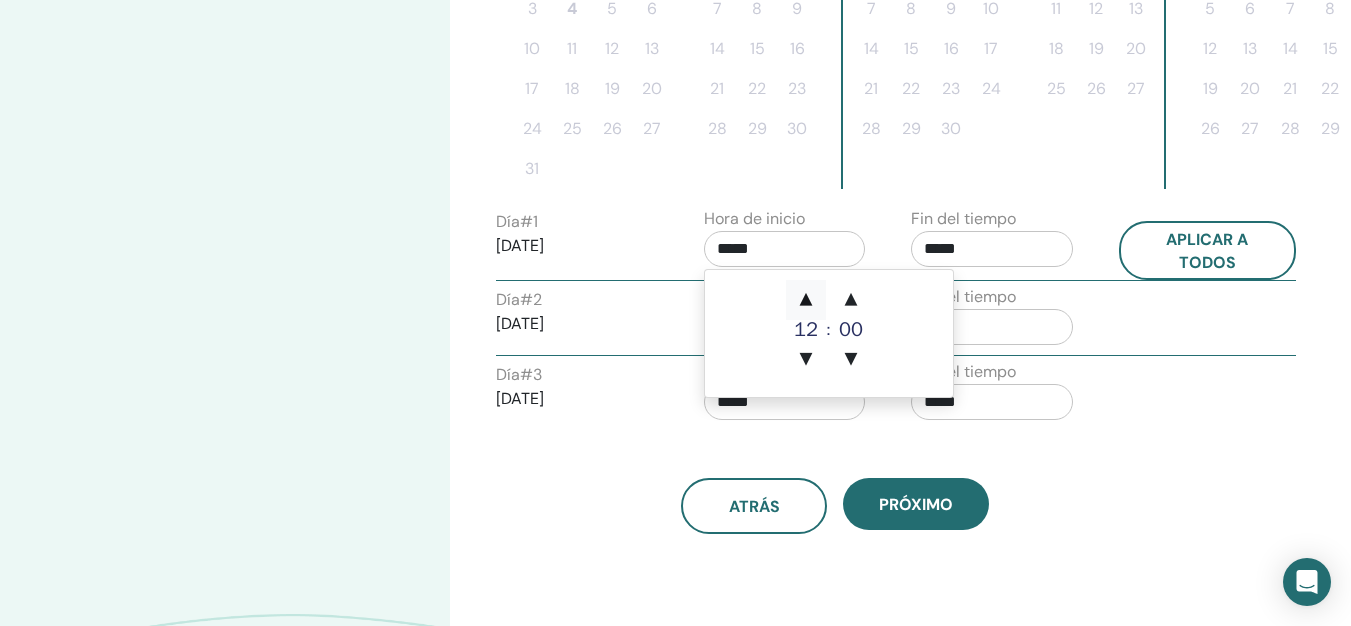 click on "▲" at bounding box center (806, 300) 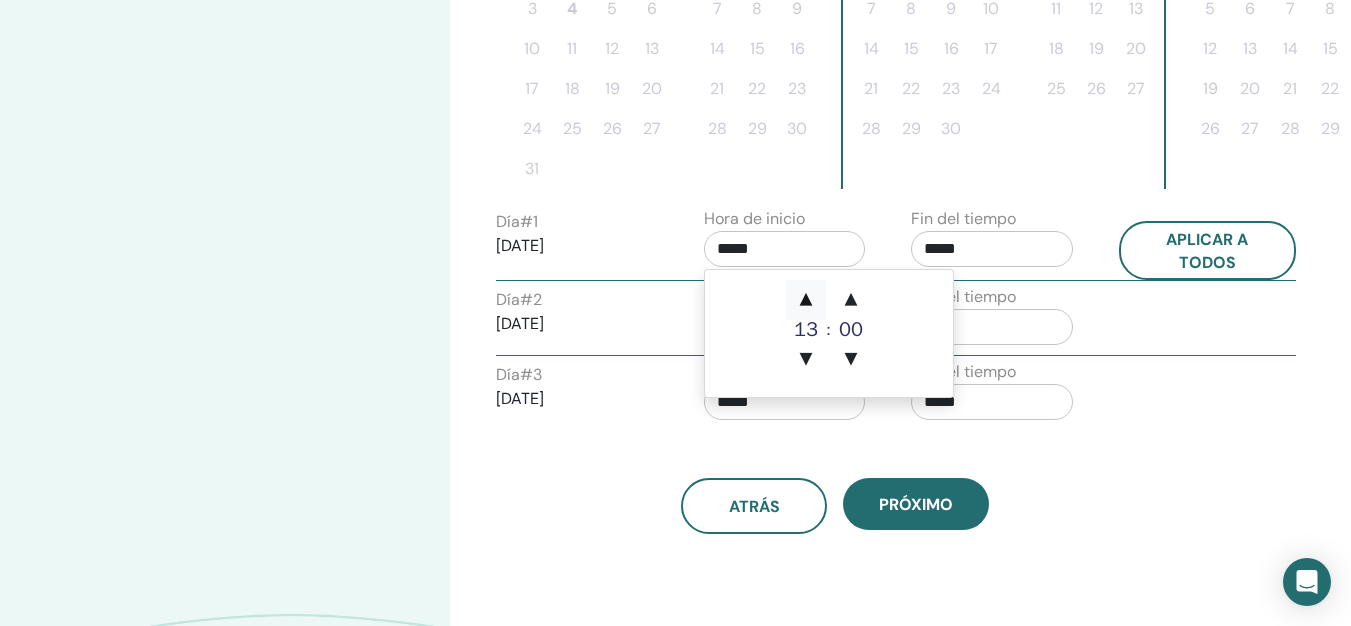 click on "▲" at bounding box center [806, 300] 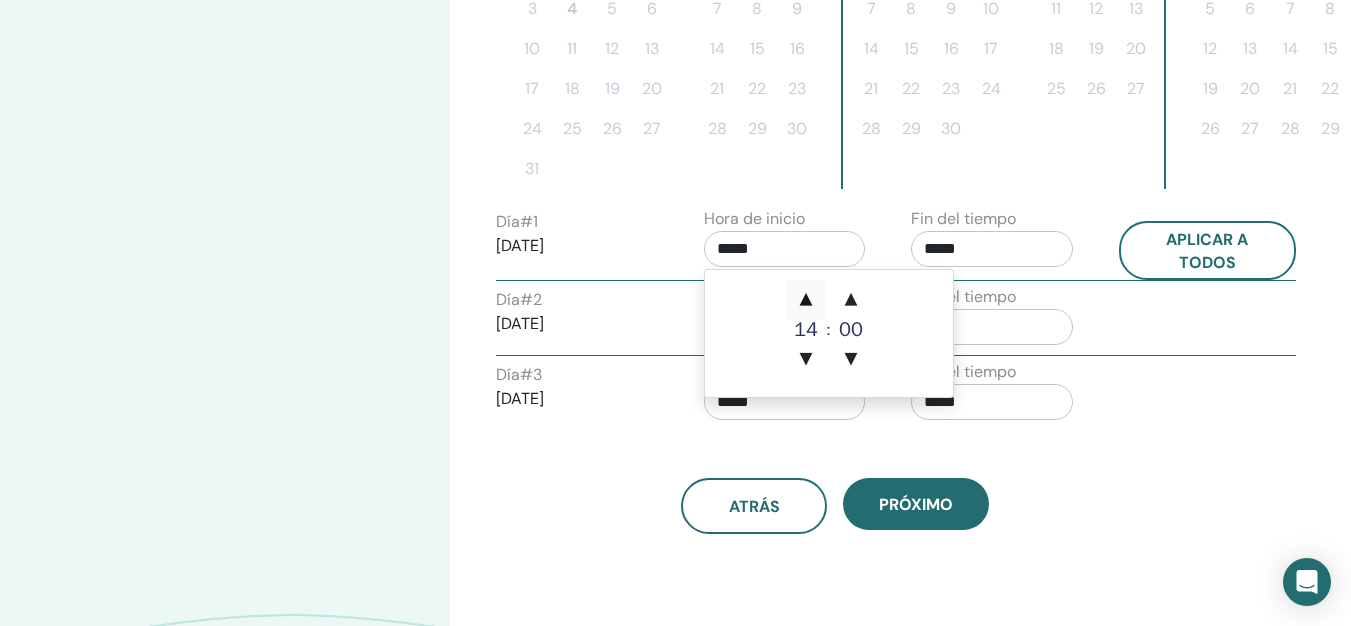 click on "▲" at bounding box center [806, 300] 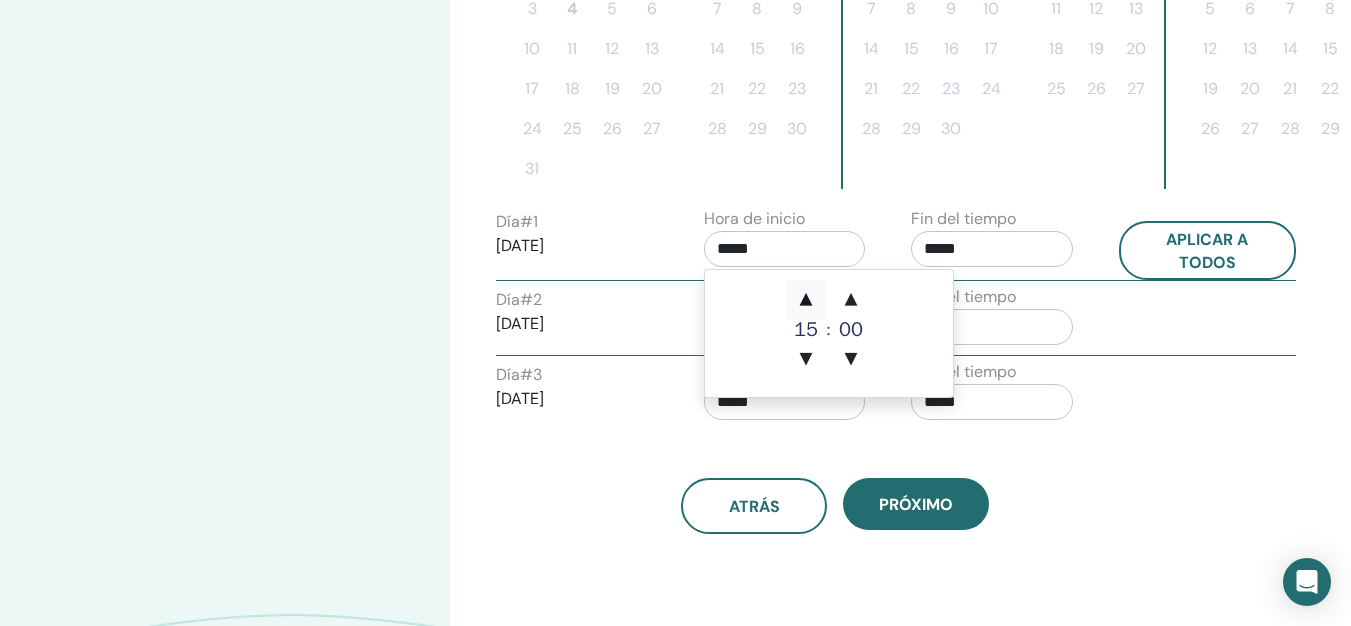 click on "▲" at bounding box center [806, 300] 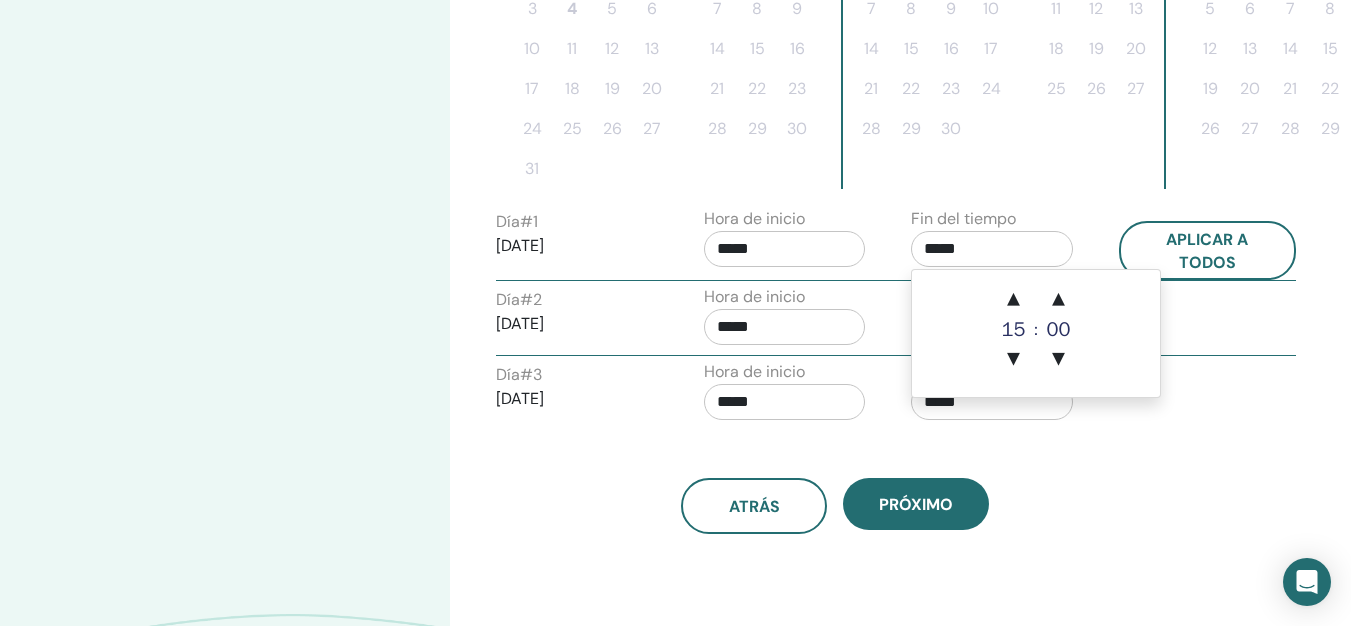 click on "*****" at bounding box center [992, 249] 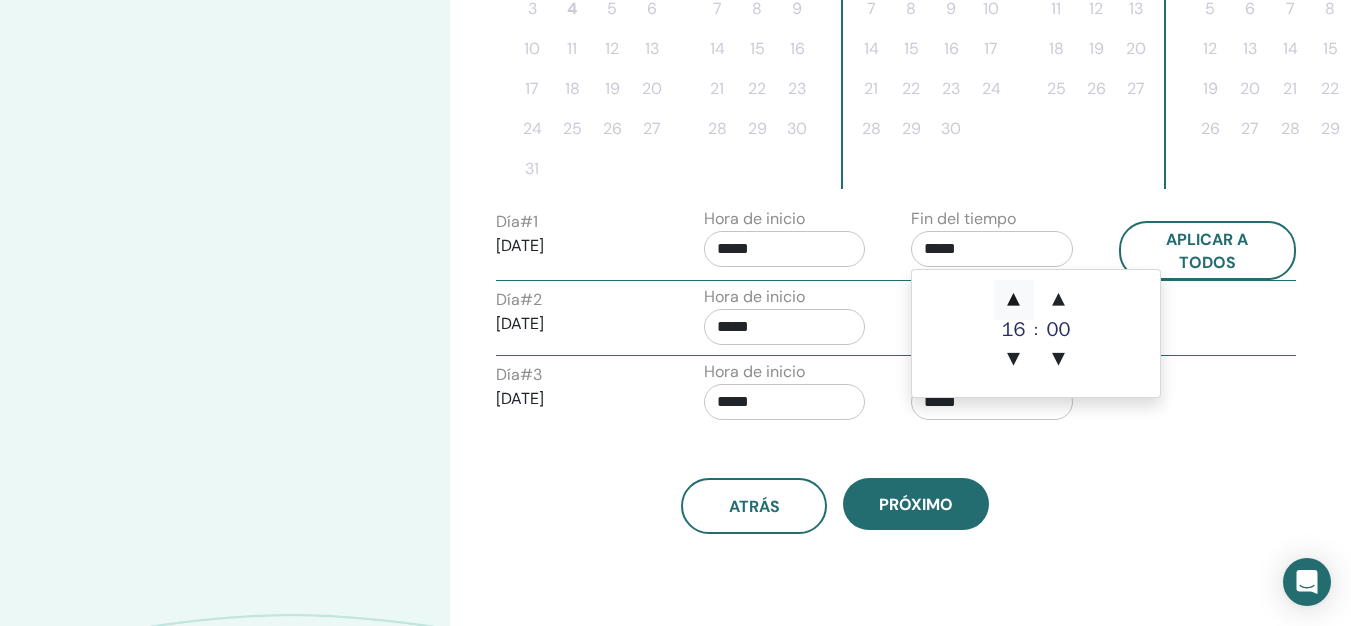 click on "▲" at bounding box center (1014, 300) 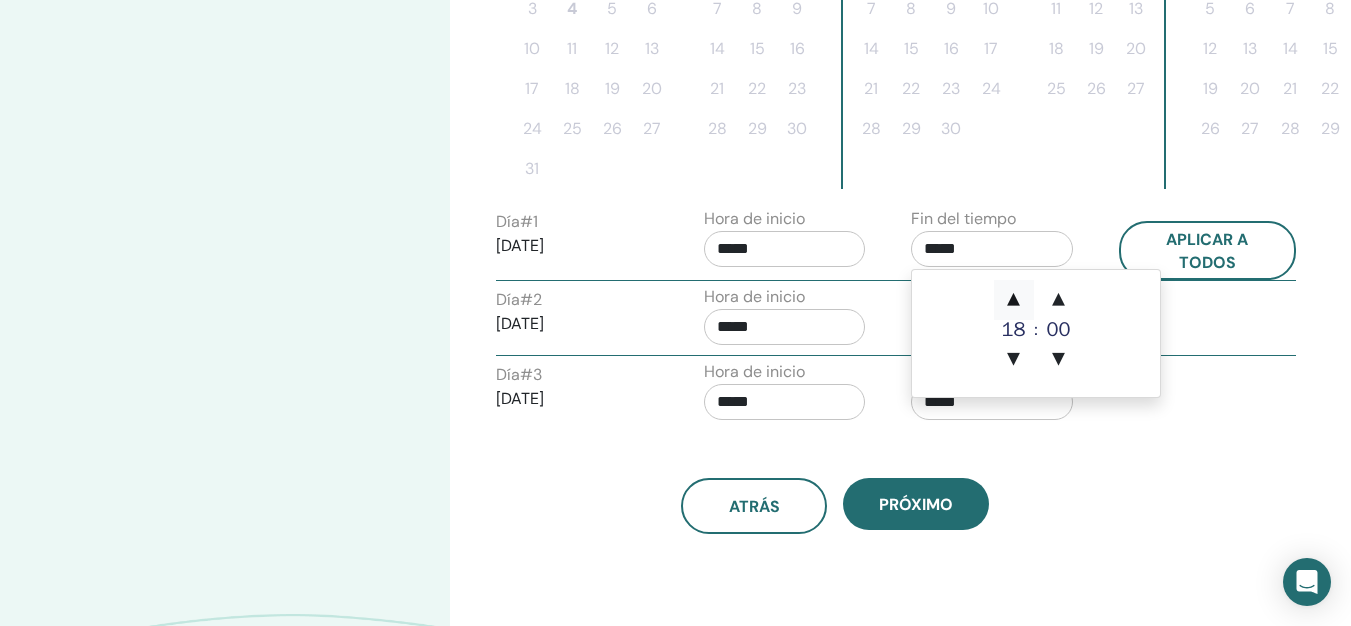 click on "▲" at bounding box center [1014, 300] 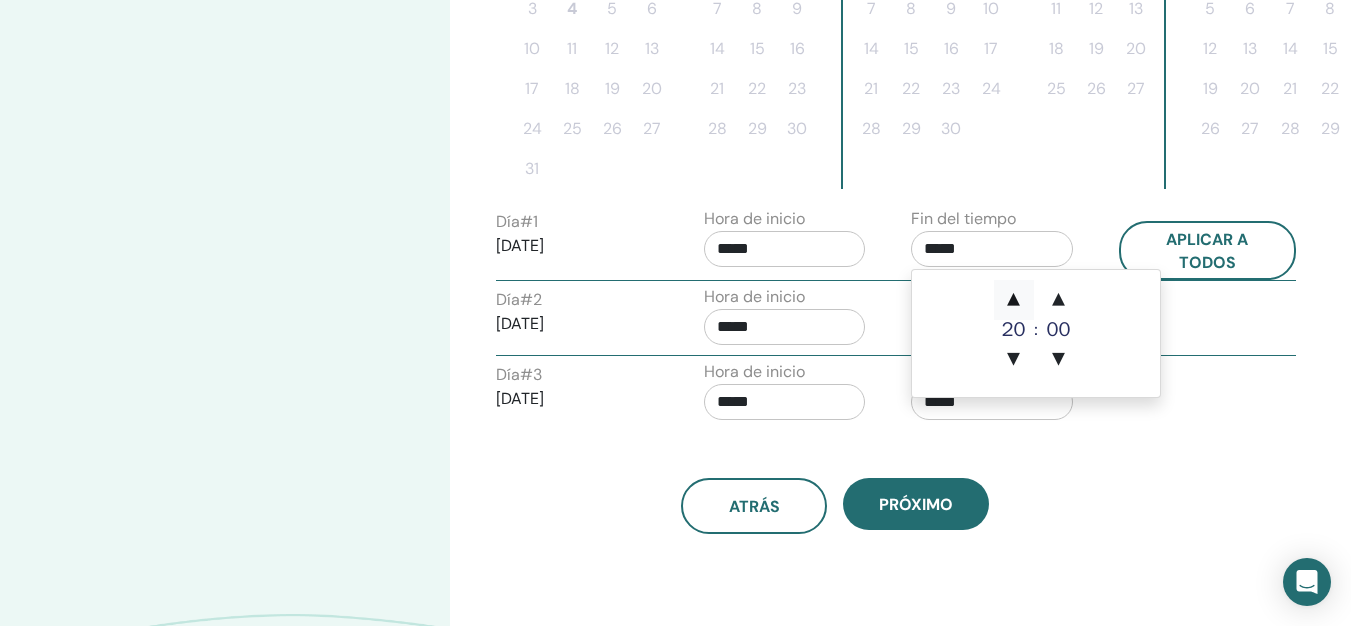 click on "▲" at bounding box center [1014, 300] 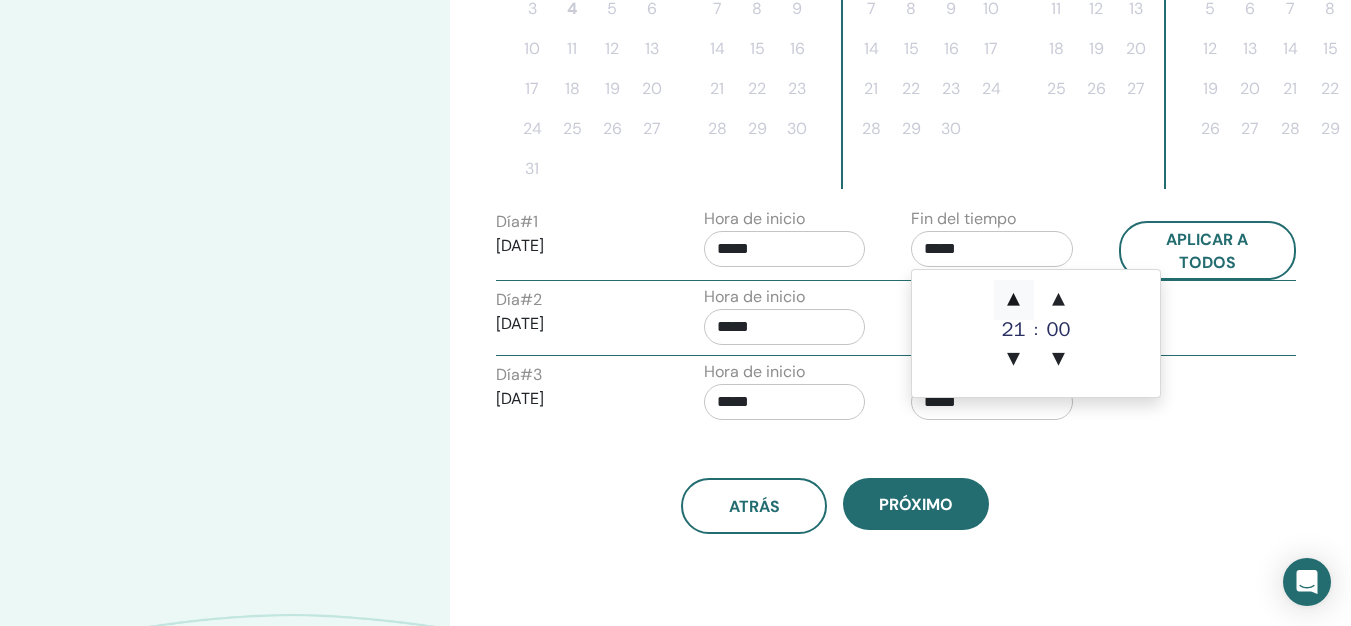 click on "▲" at bounding box center [1014, 300] 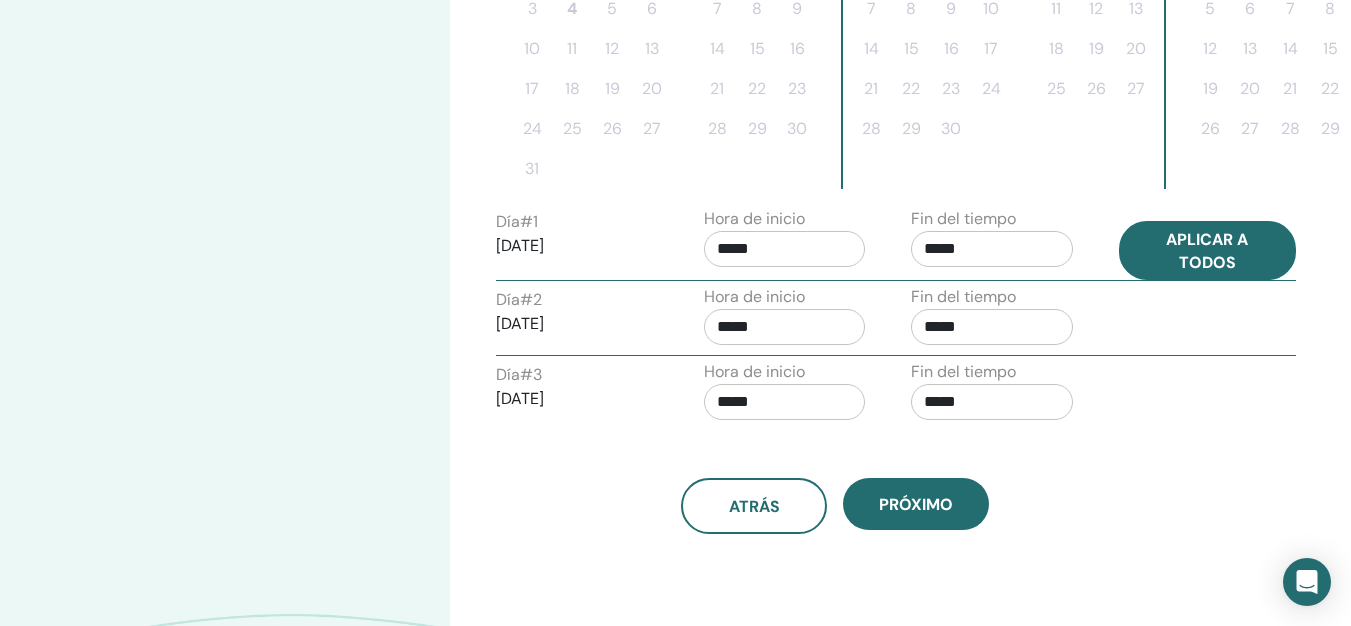 click on "Aplicar a todos" at bounding box center (1207, 251) 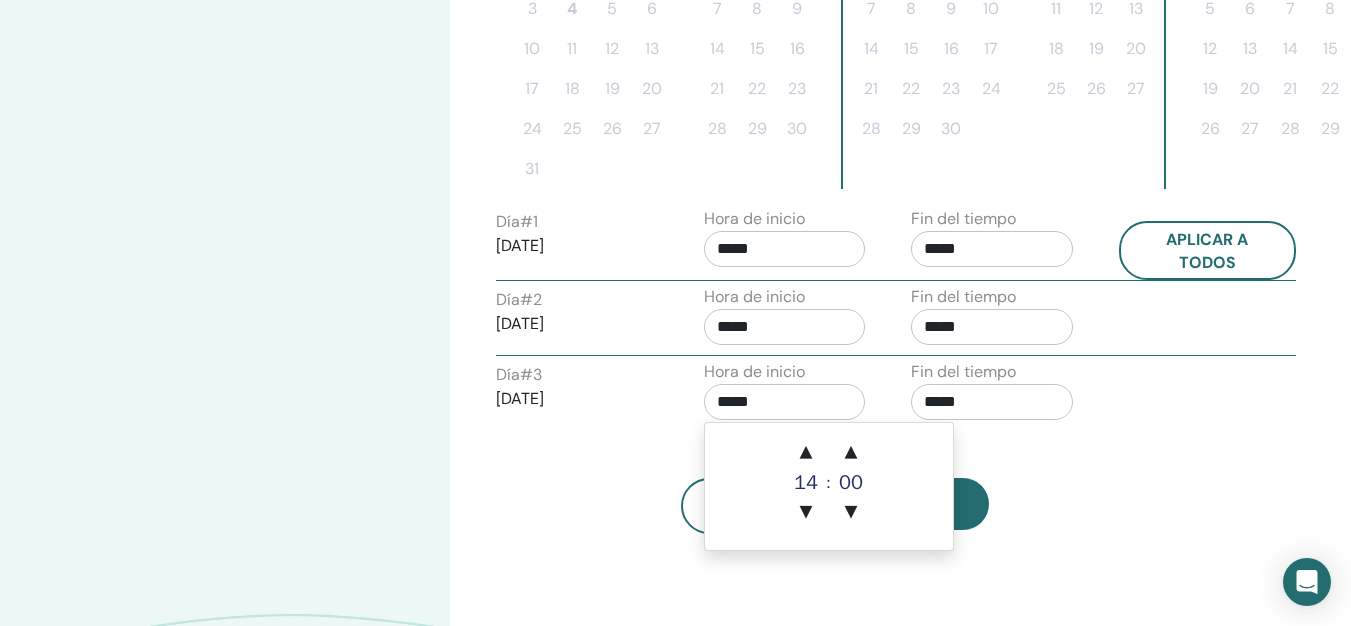click on "*****" at bounding box center [785, 402] 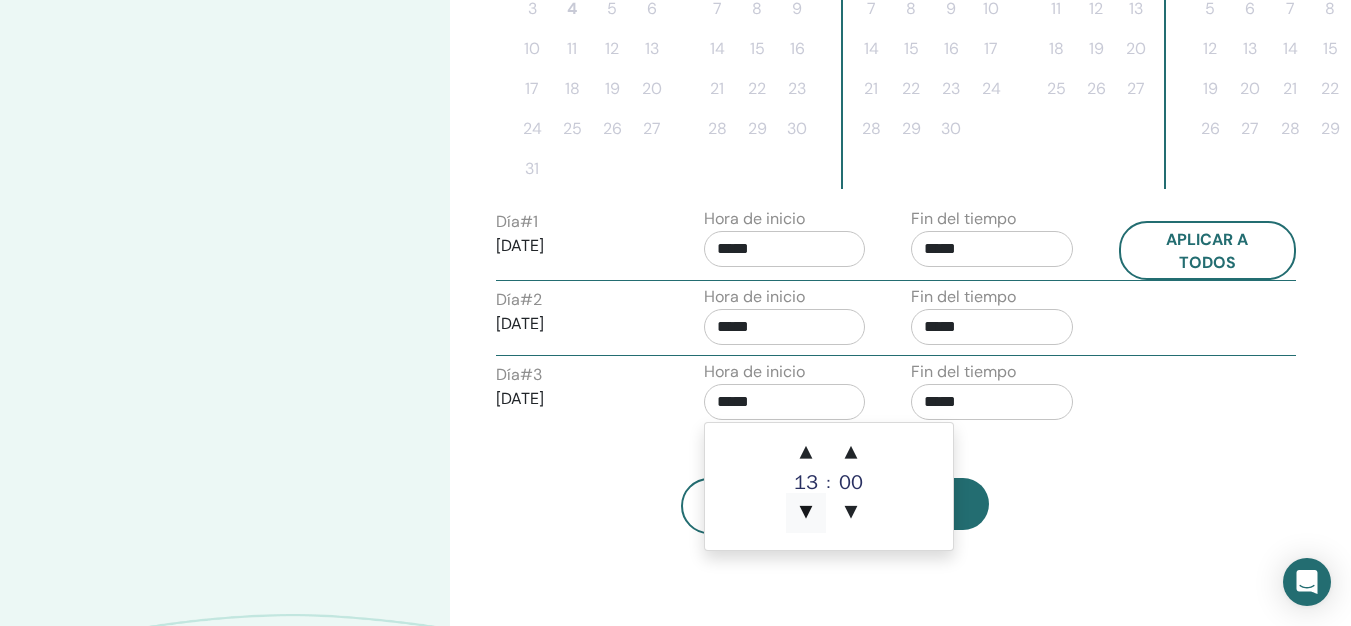 click on "▼" at bounding box center (806, 513) 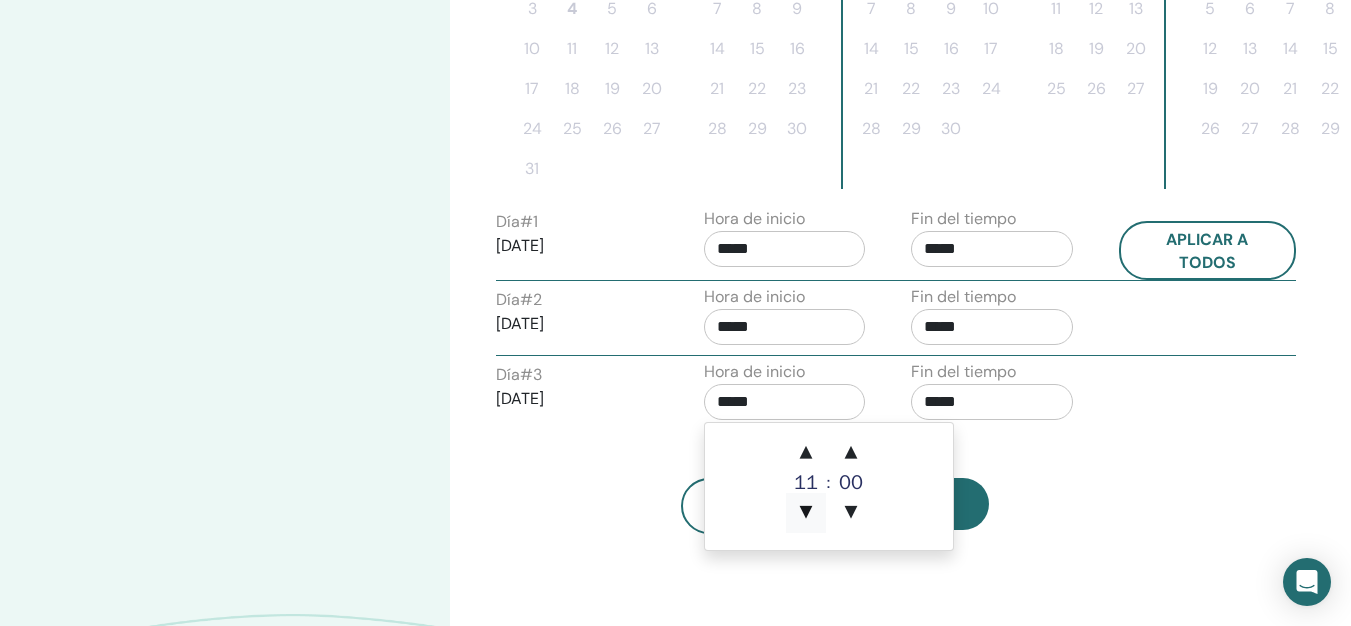 click on "▼" at bounding box center [806, 513] 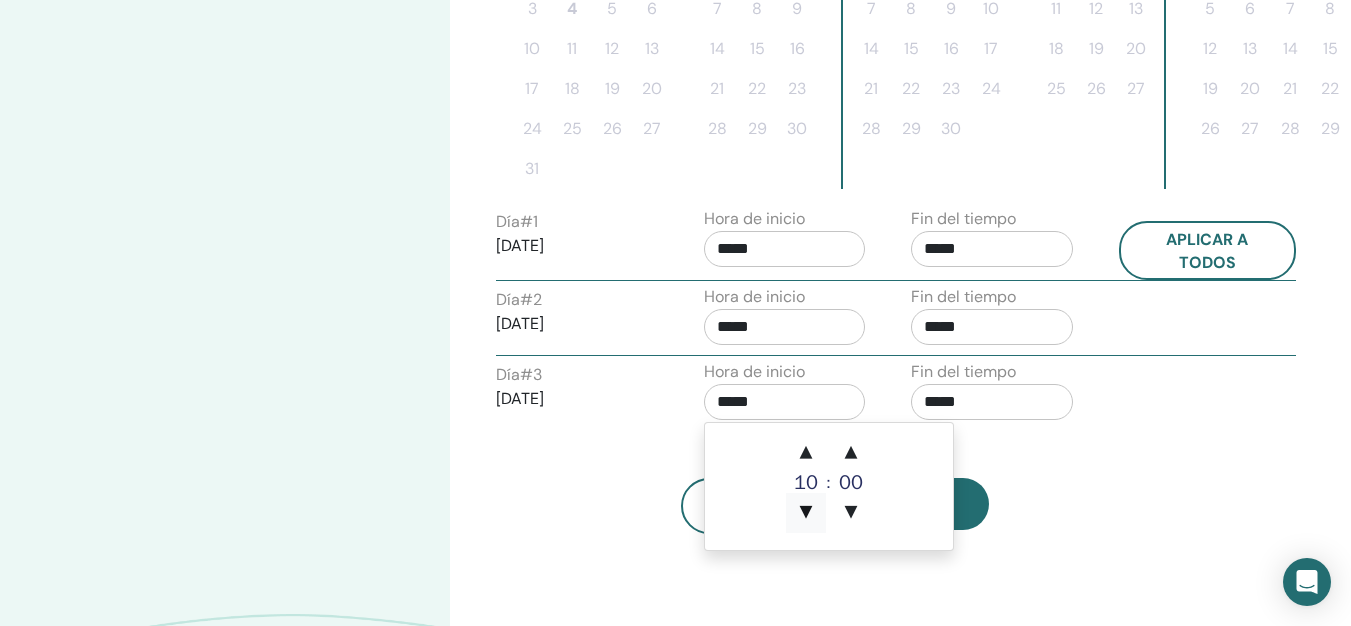 click on "▼" at bounding box center (806, 513) 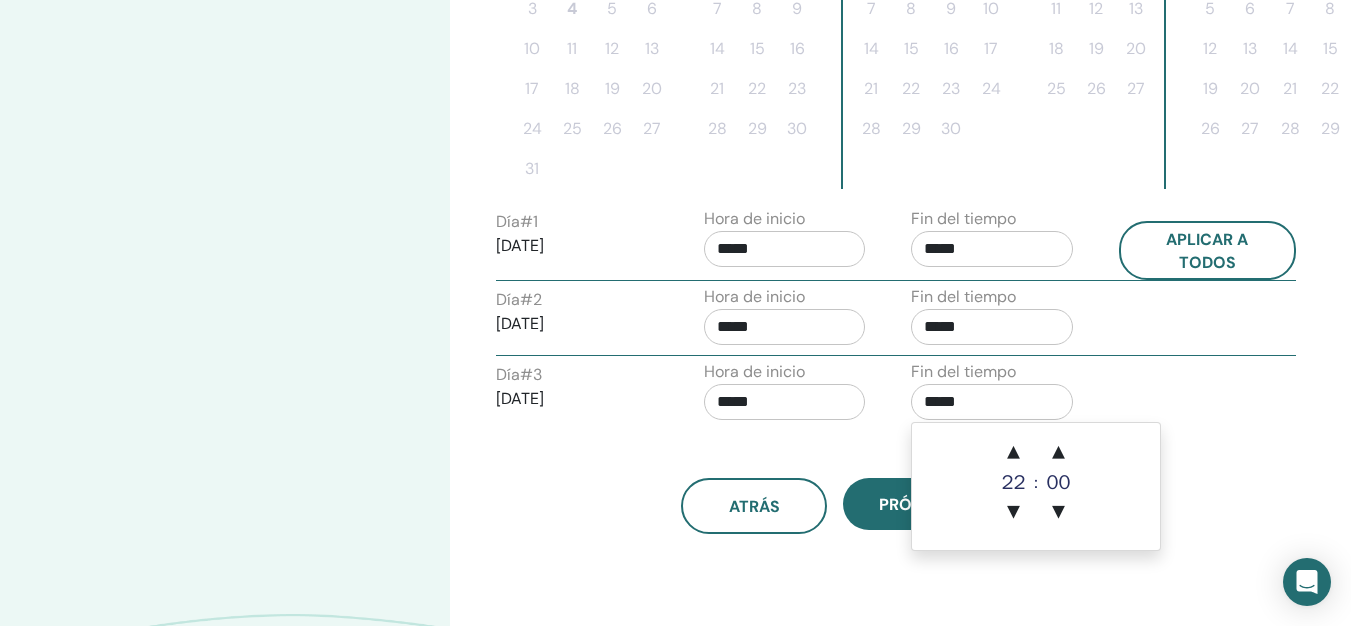 click on "*****" at bounding box center (992, 402) 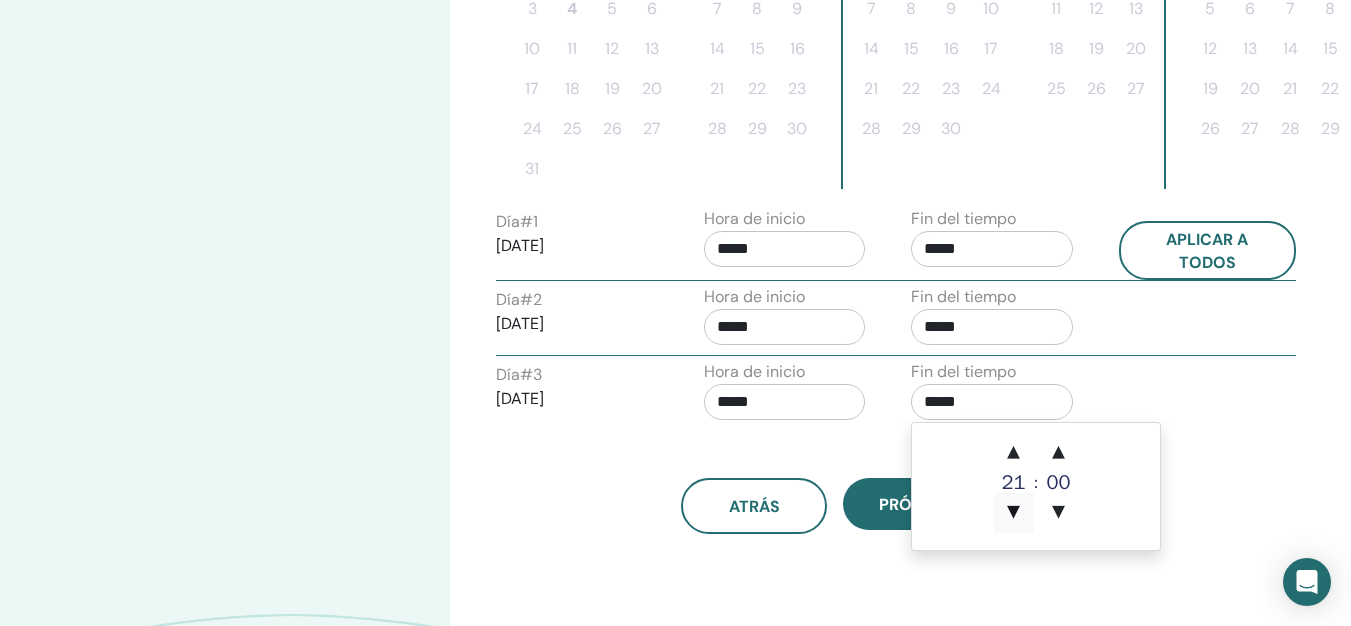 click on "▼" at bounding box center (1014, 513) 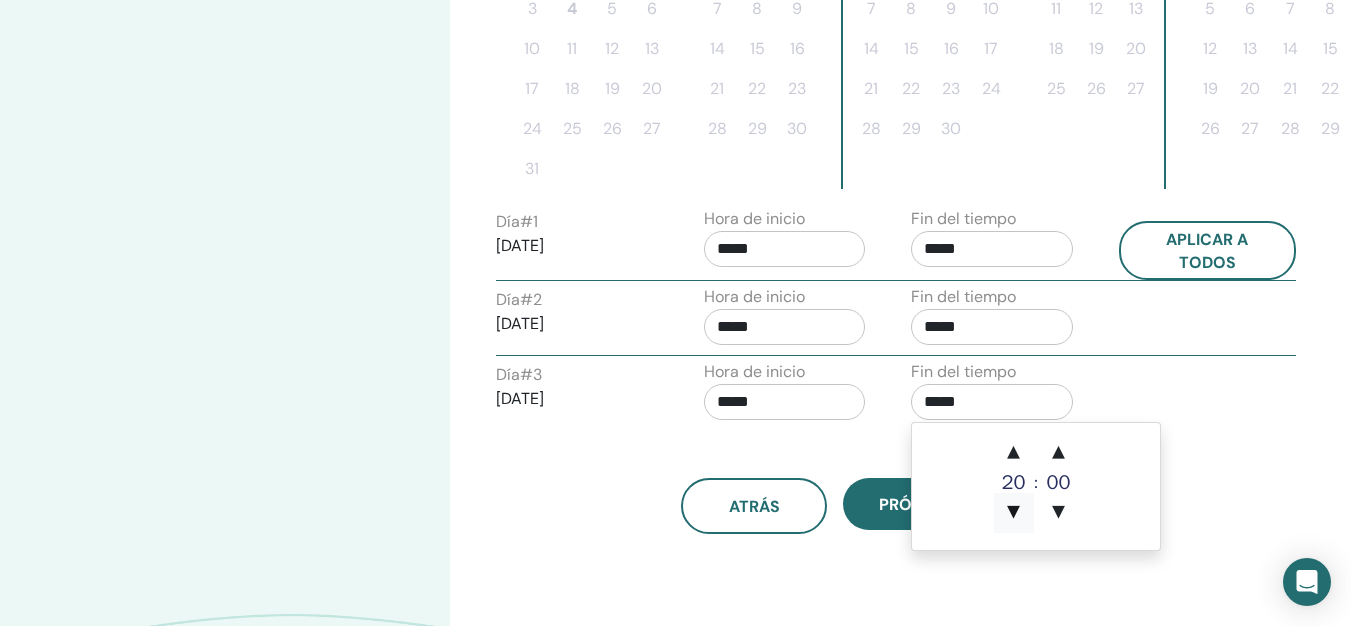 click on "▼" at bounding box center (1014, 513) 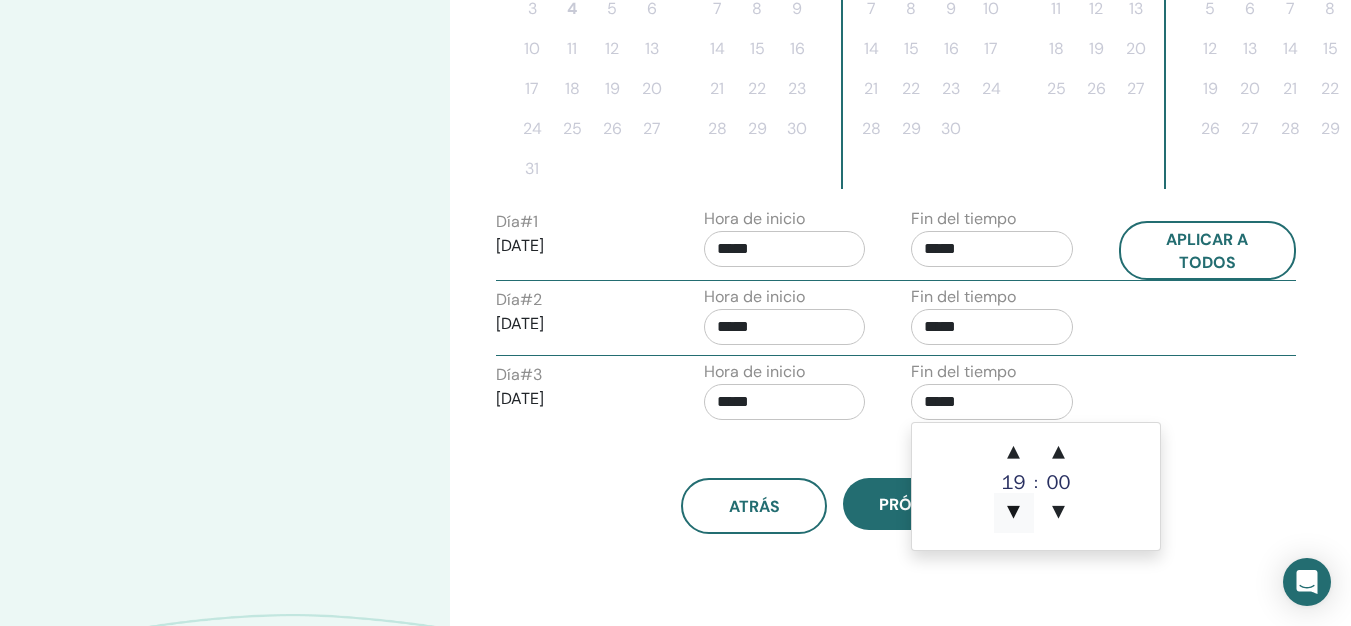 click on "▼" at bounding box center [1014, 513] 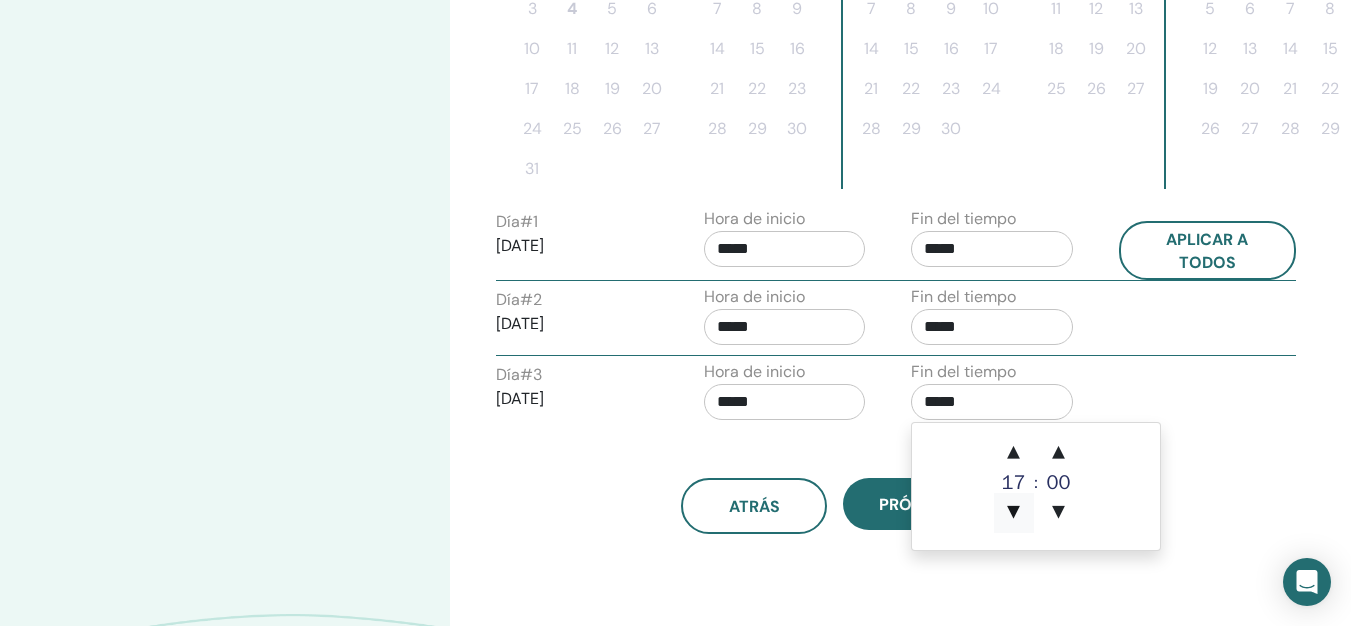 click on "▼" at bounding box center [1014, 513] 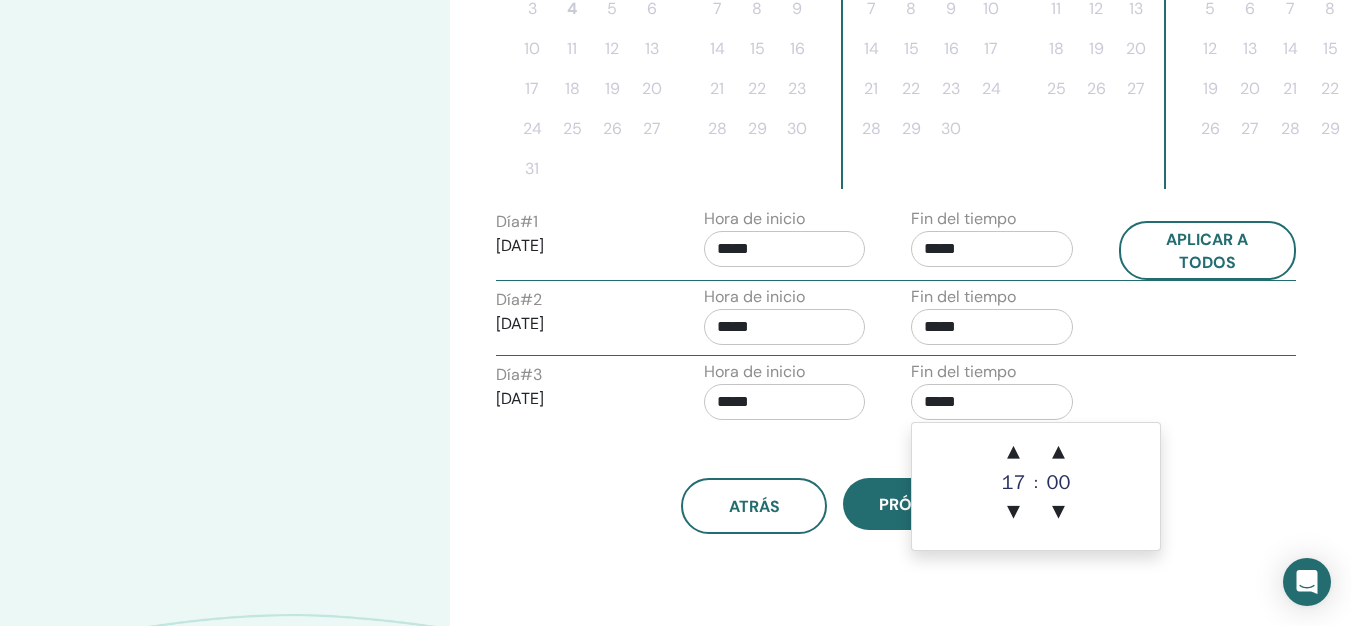 click on "Día  #  3 06/09/2025 Hora de inicio ***** Fin del tiempo *****" at bounding box center (896, 395) 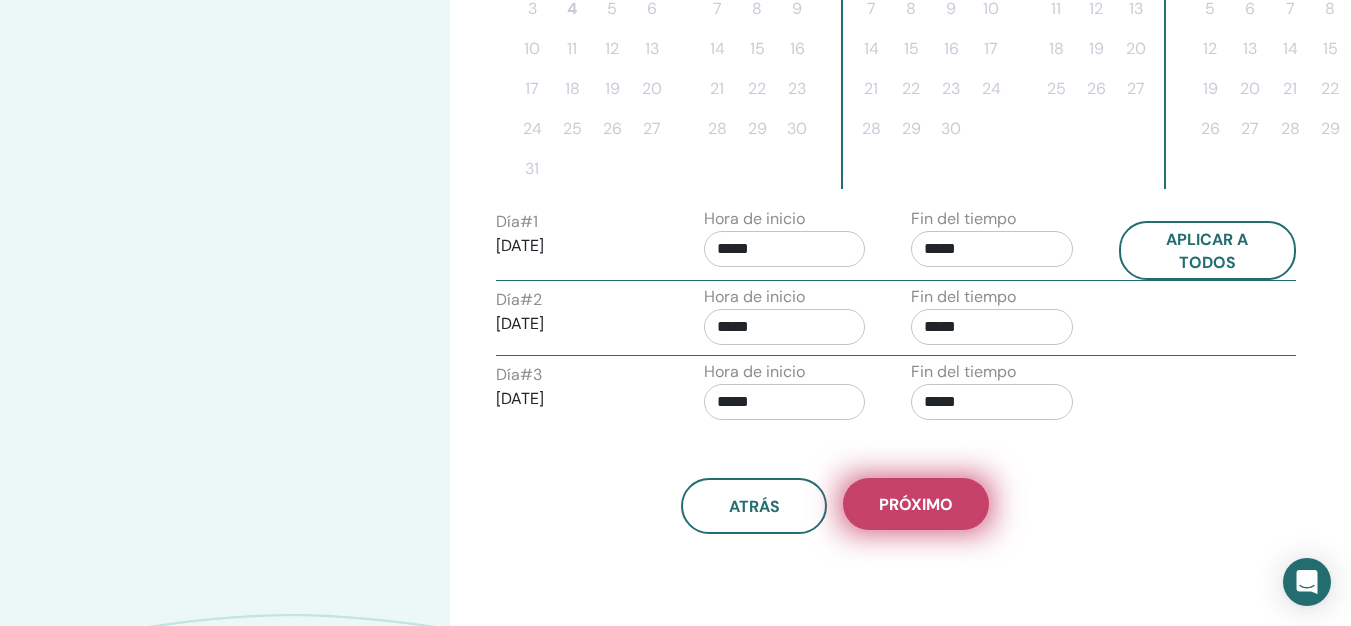 click on "Próximo" at bounding box center [916, 504] 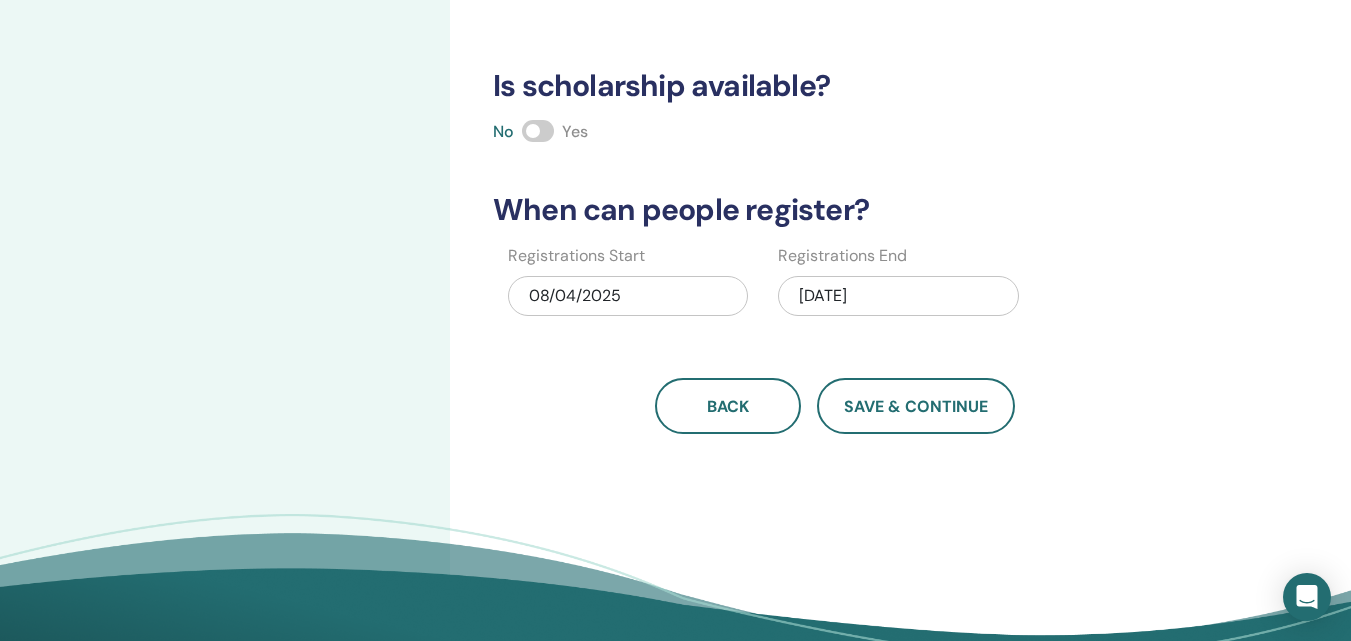 scroll, scrollTop: 671, scrollLeft: 0, axis: vertical 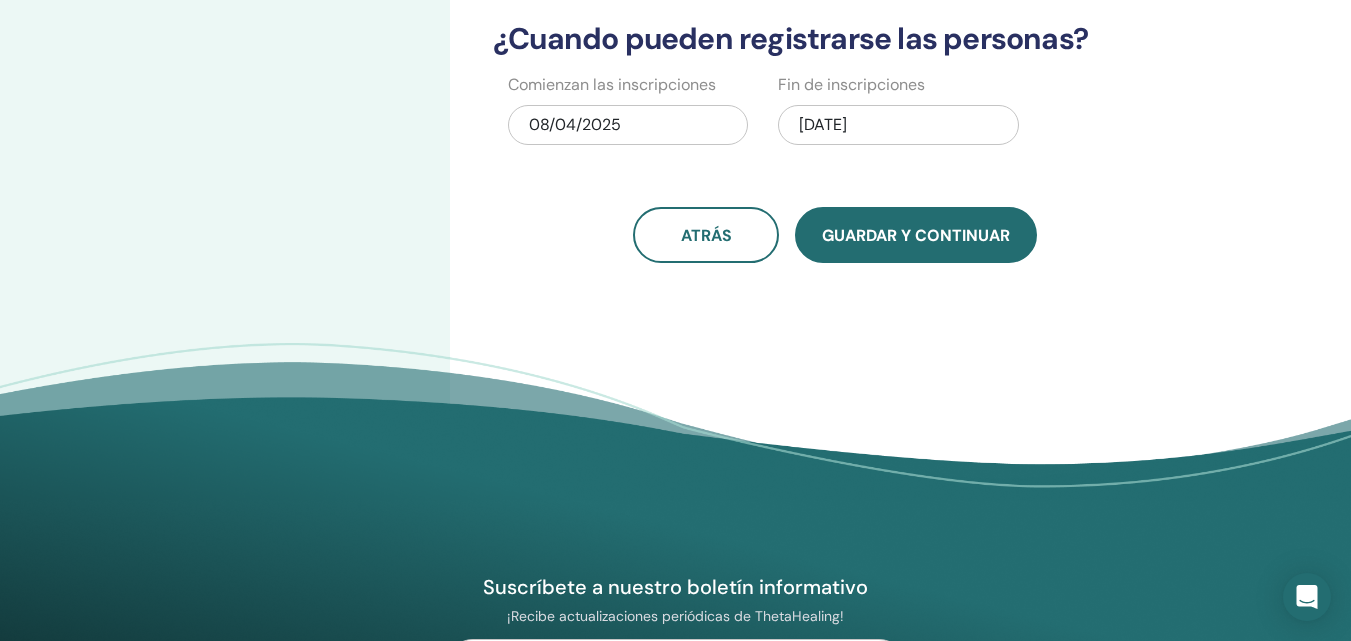 click on "Guardar y continuar" at bounding box center [916, 235] 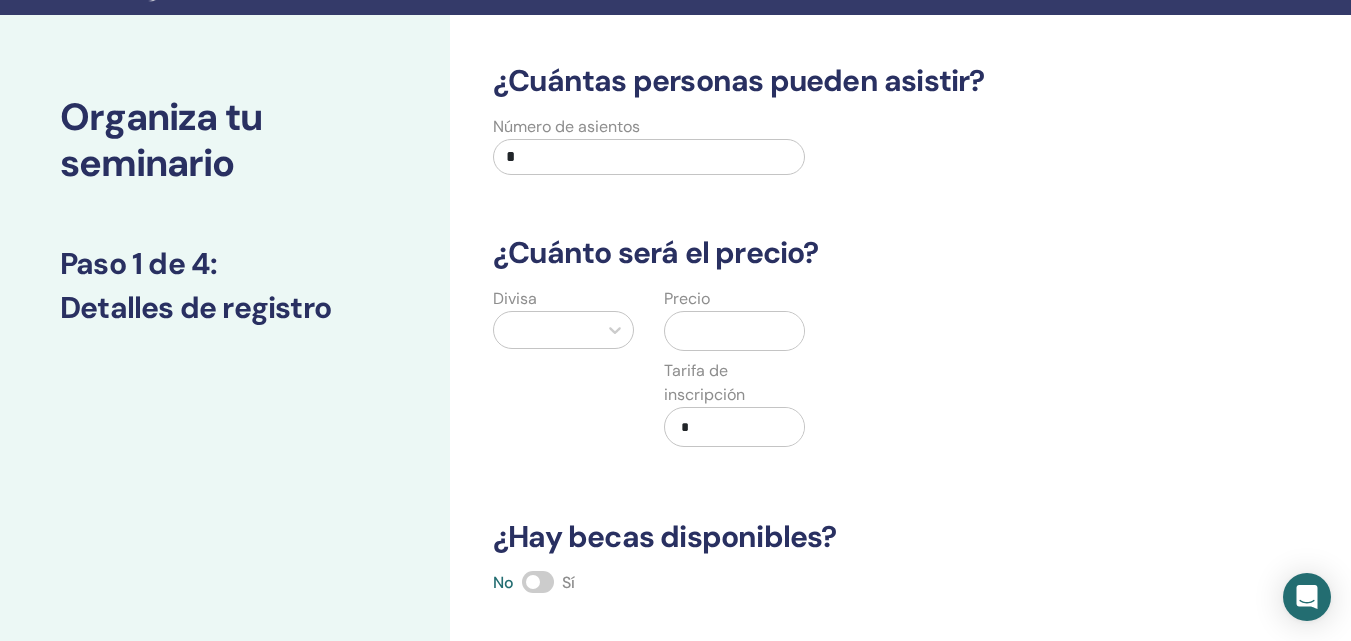 scroll, scrollTop: 34, scrollLeft: 0, axis: vertical 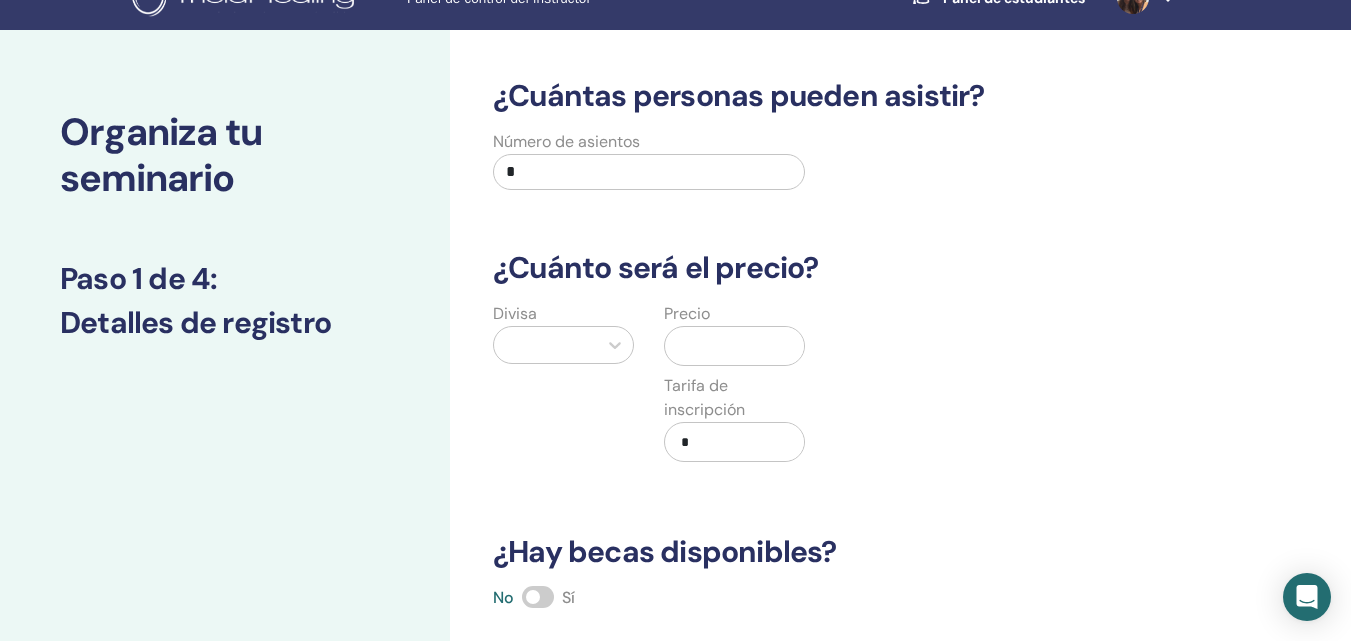 click on "*" at bounding box center (649, 172) 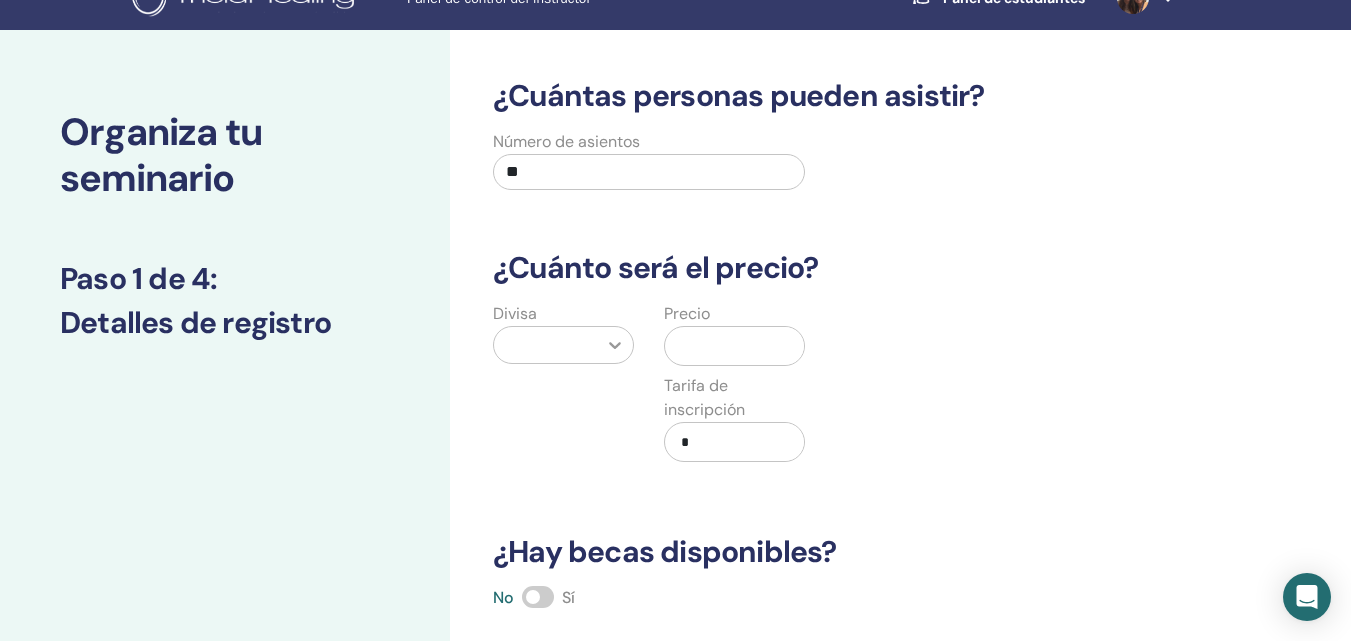type on "**" 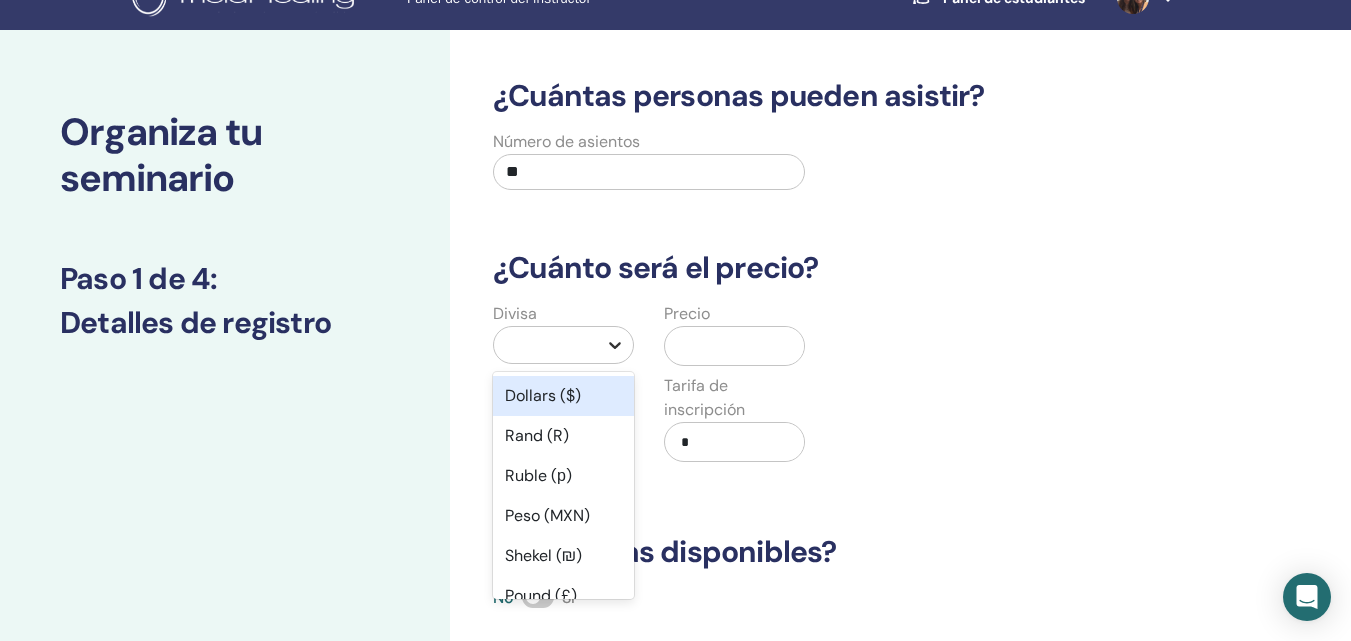 click 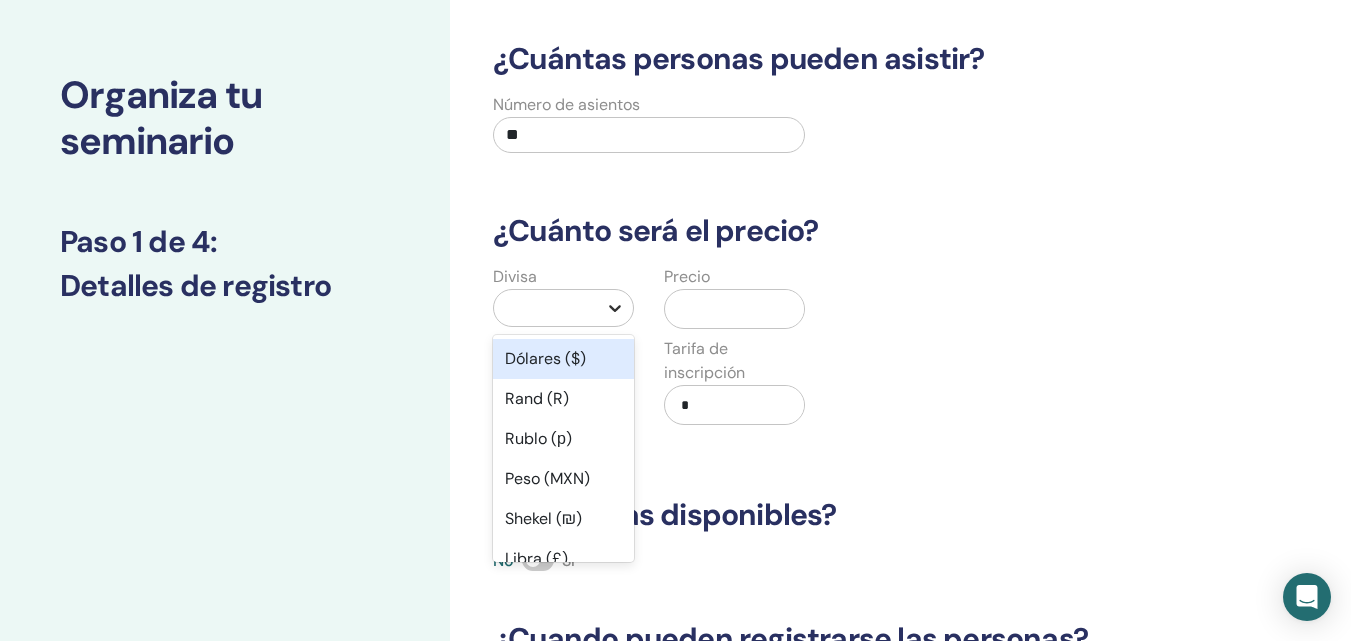 scroll, scrollTop: 73, scrollLeft: 0, axis: vertical 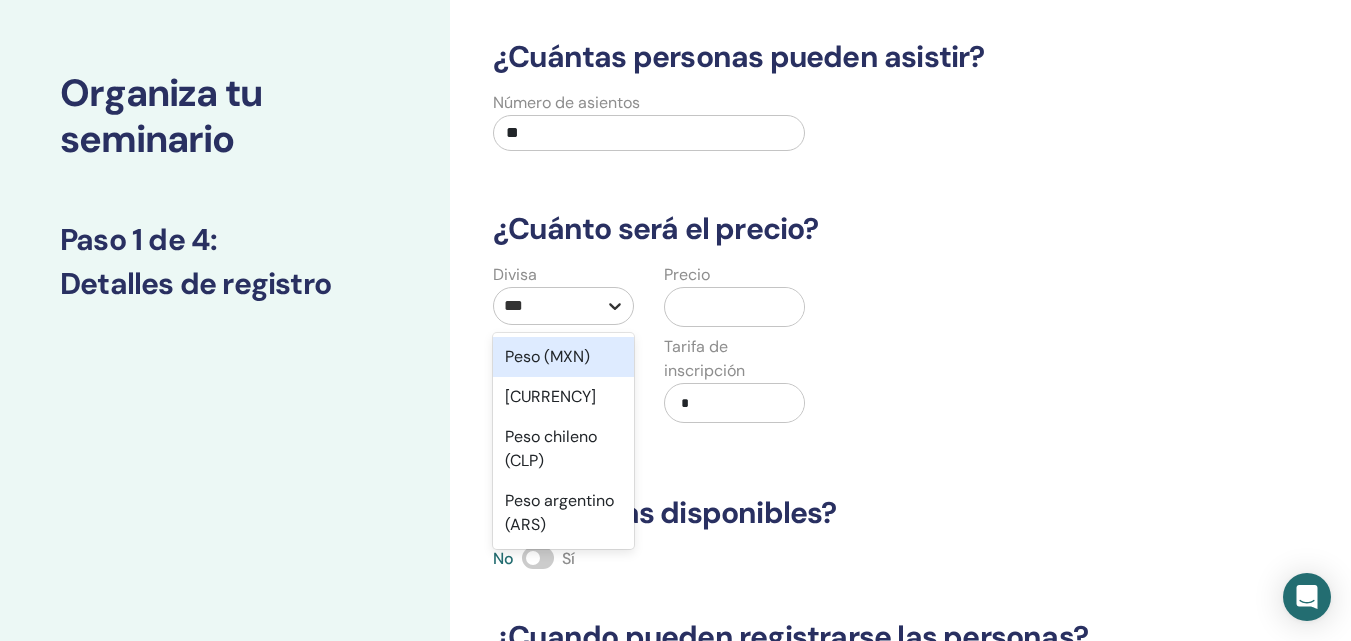 type on "****" 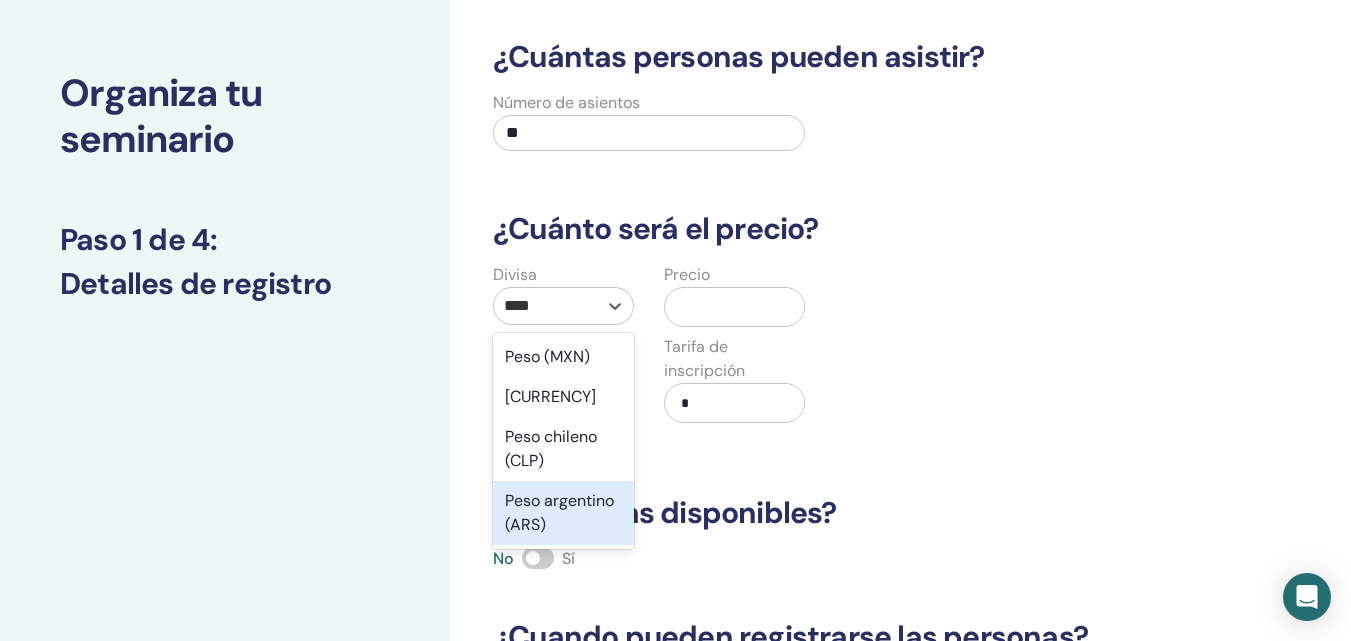 click on "Peso argentino (ARS)" at bounding box center (563, 513) 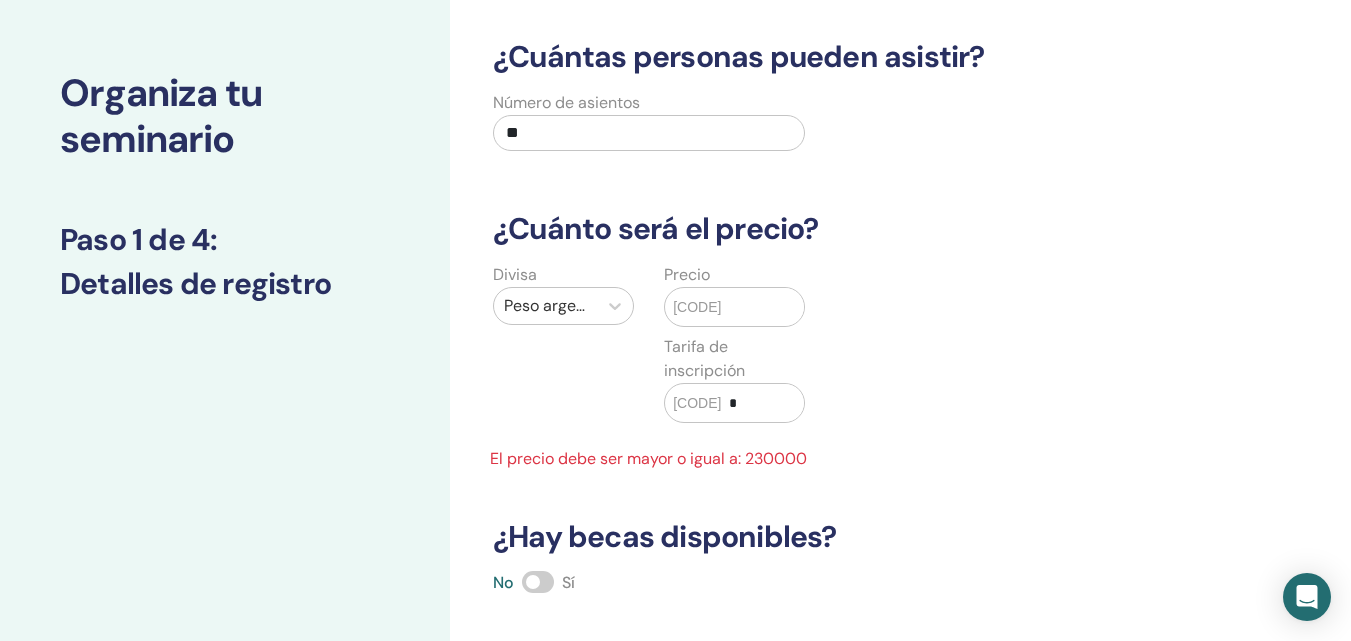 click at bounding box center [762, 307] 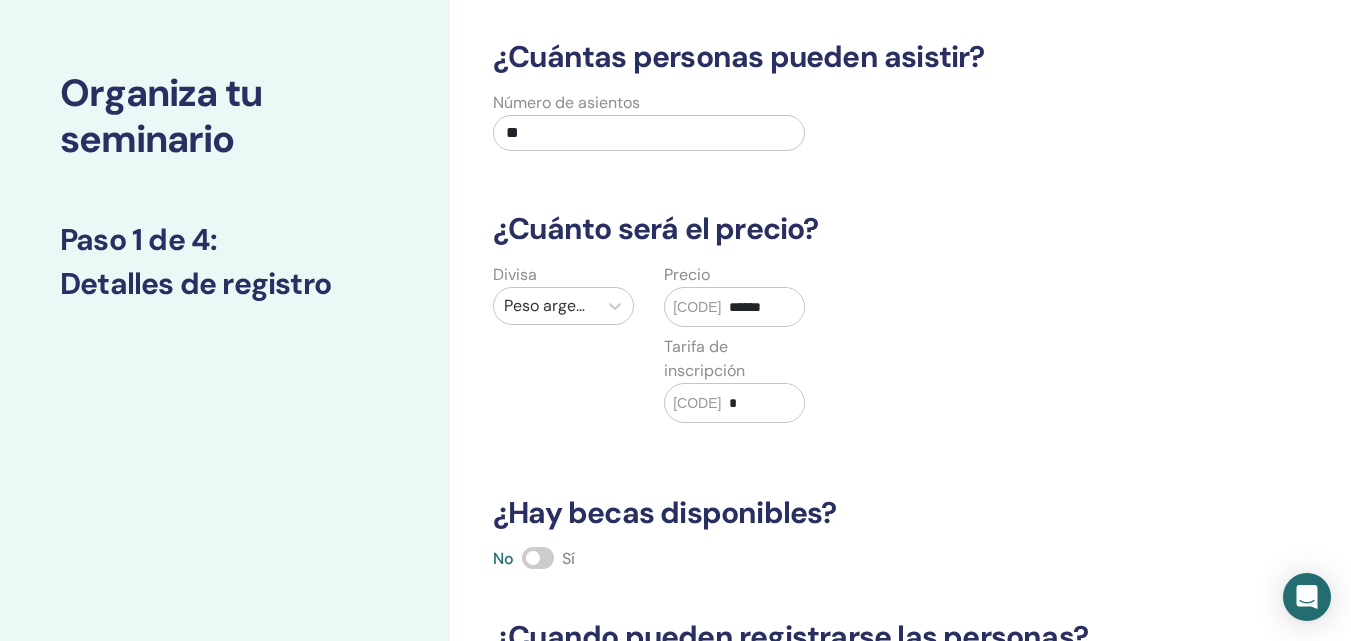 type on "******" 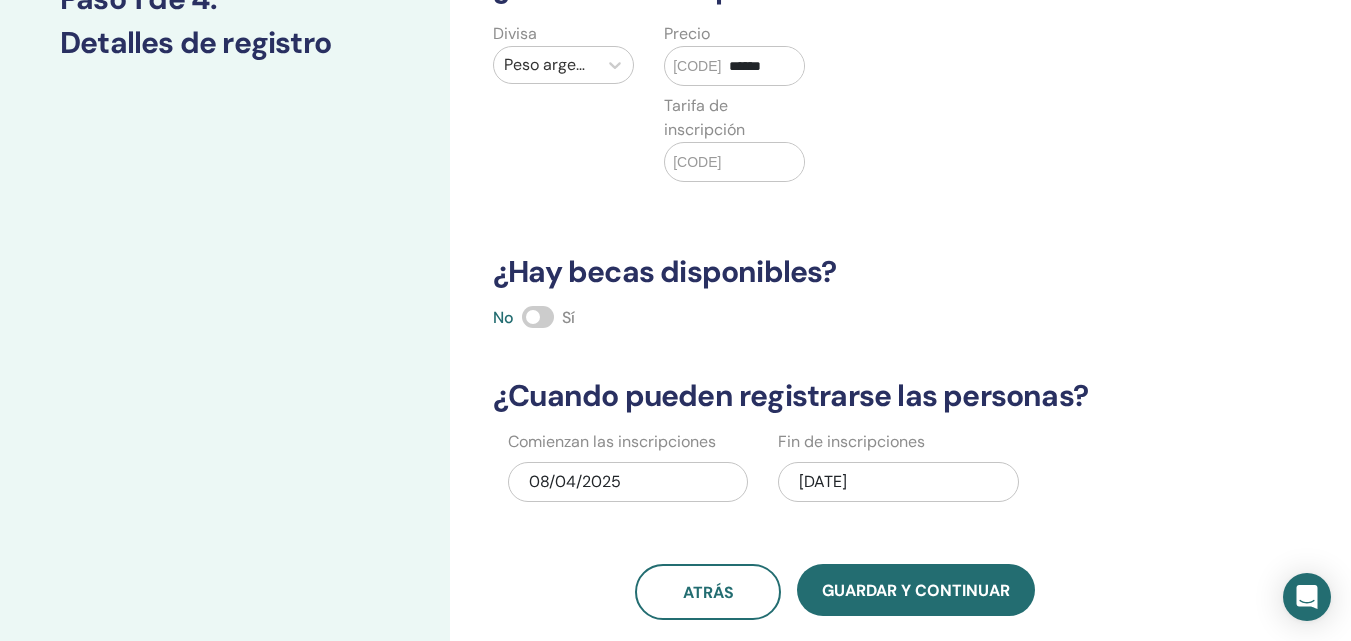 scroll, scrollTop: 391, scrollLeft: 0, axis: vertical 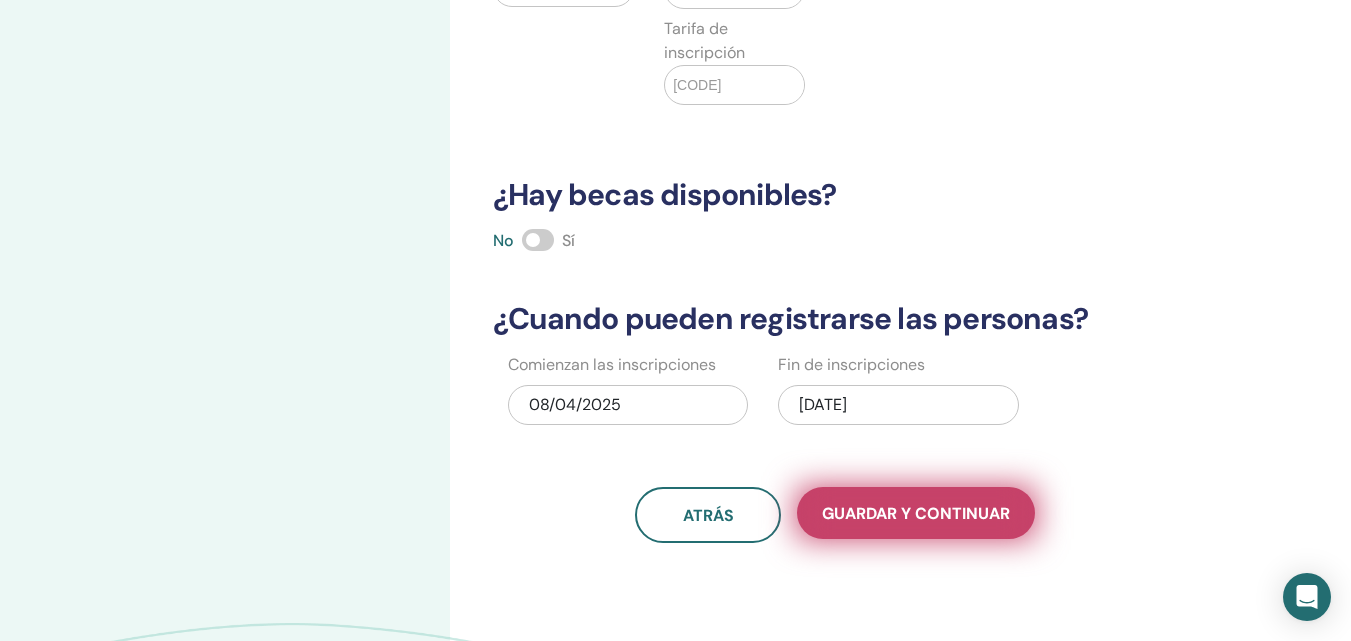 type 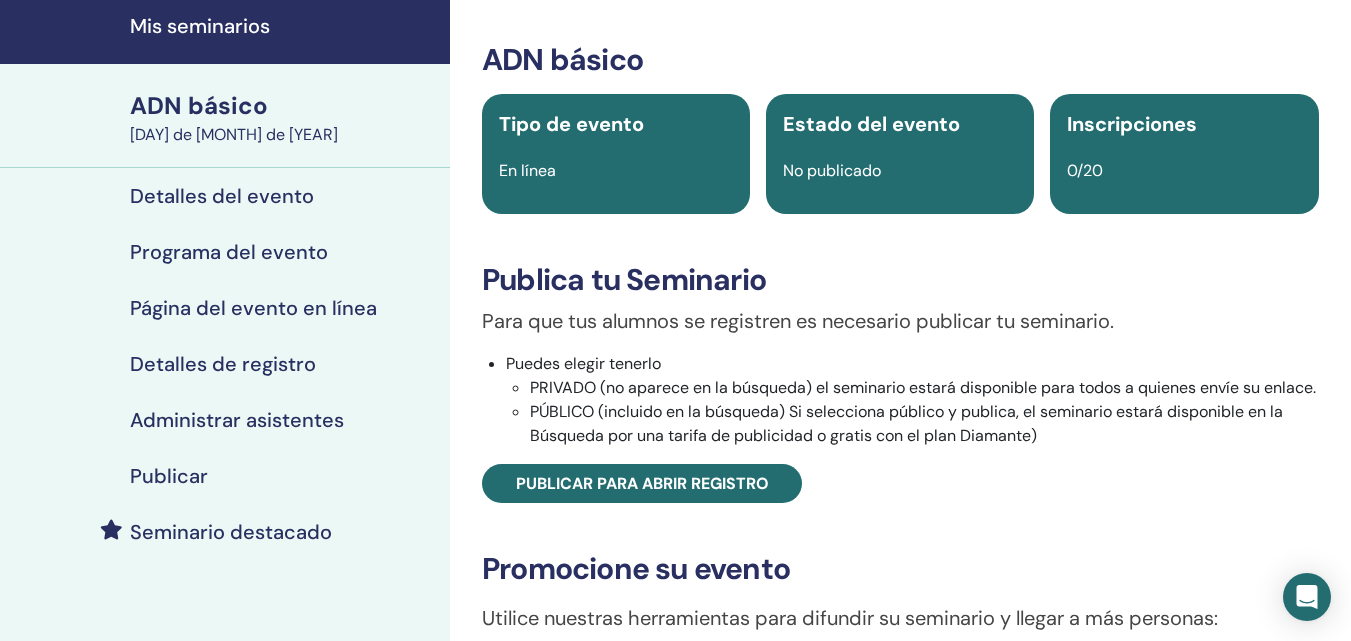 scroll, scrollTop: 73, scrollLeft: 0, axis: vertical 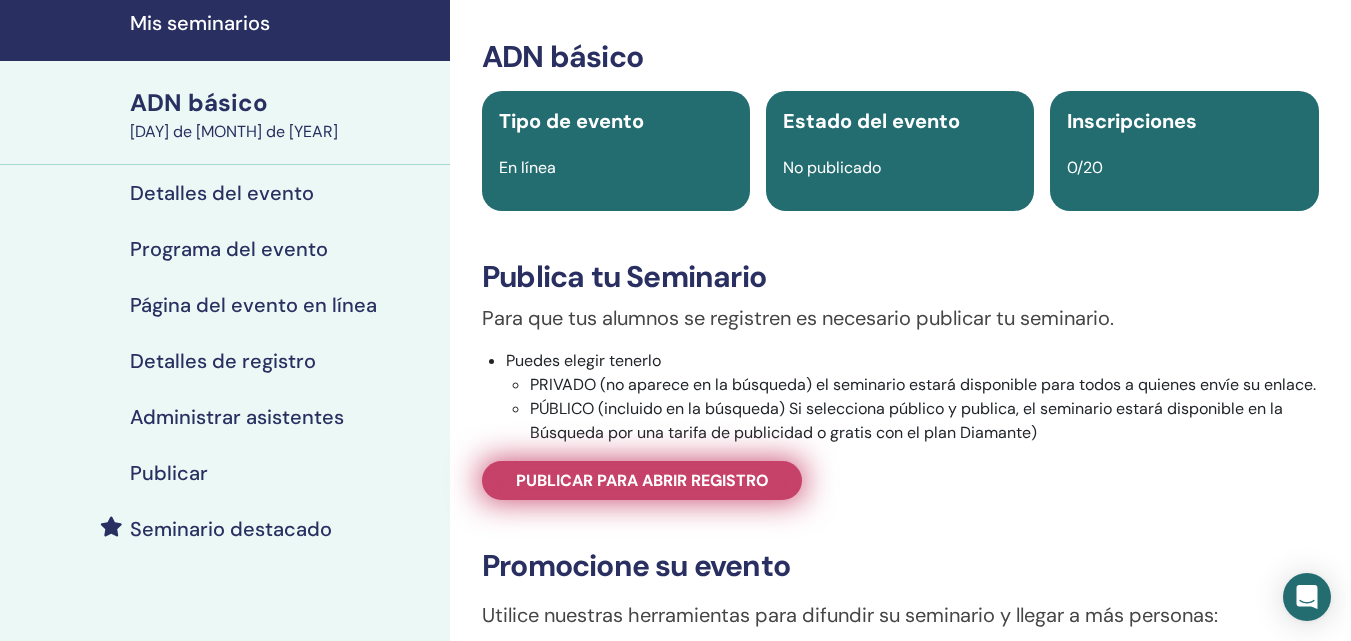 click on "Publicar para abrir registro" at bounding box center (642, 480) 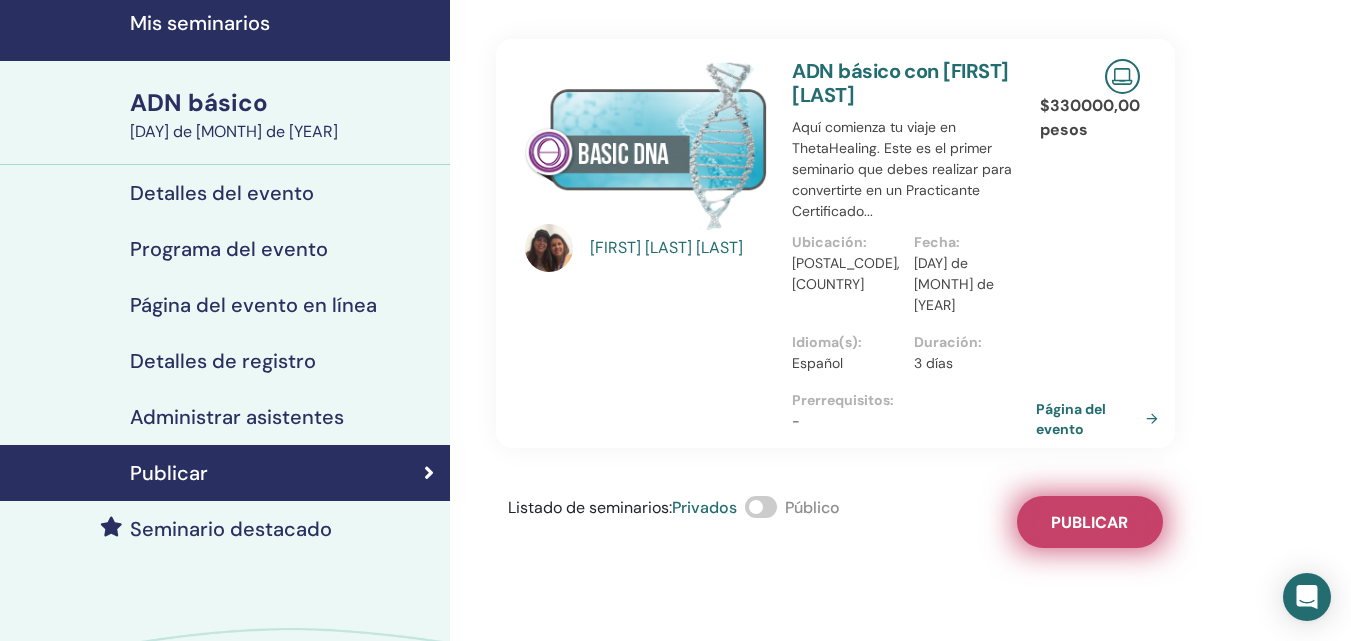 click on "Publicar" at bounding box center (1089, 522) 